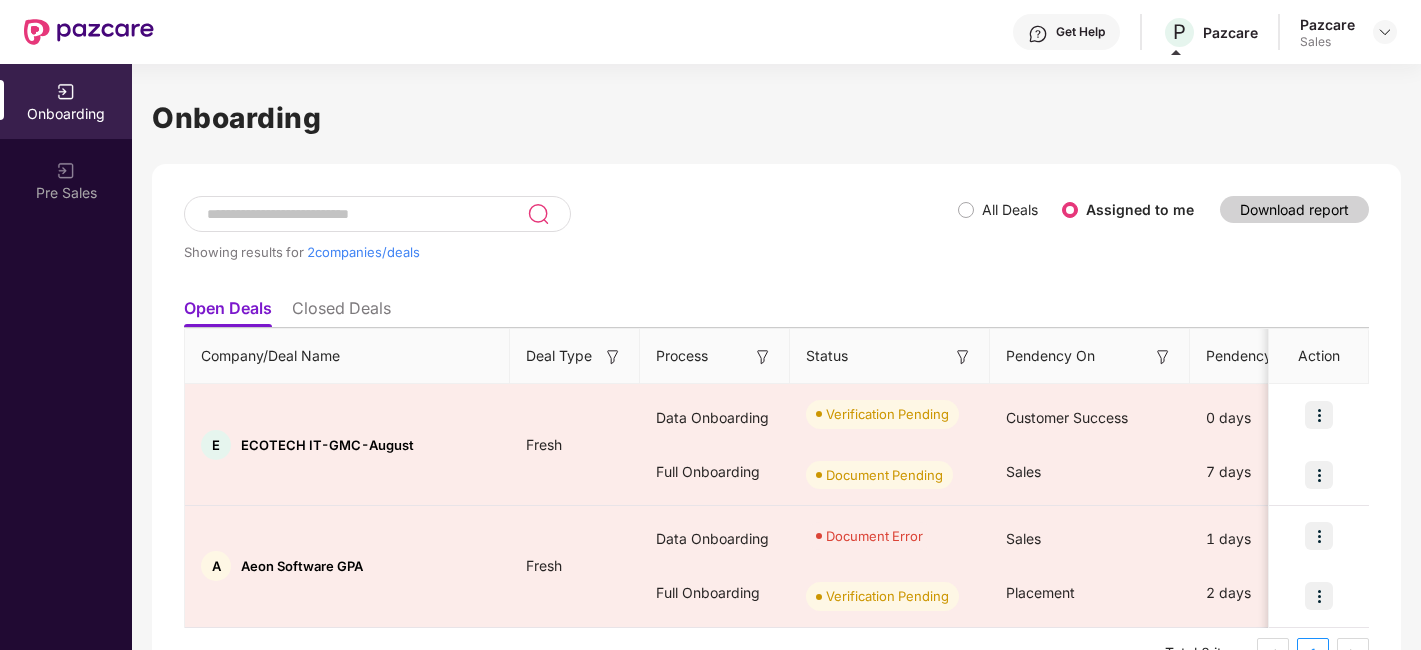 scroll, scrollTop: 0, scrollLeft: 0, axis: both 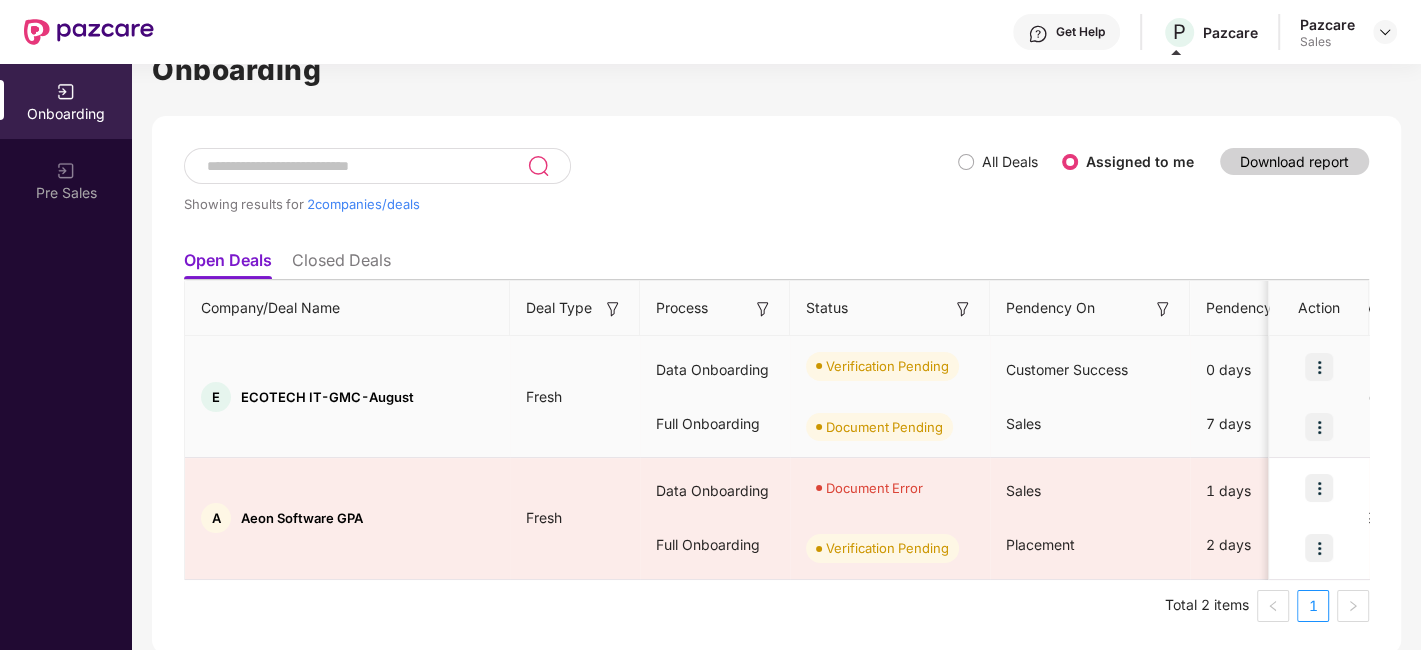 click at bounding box center (1319, 367) 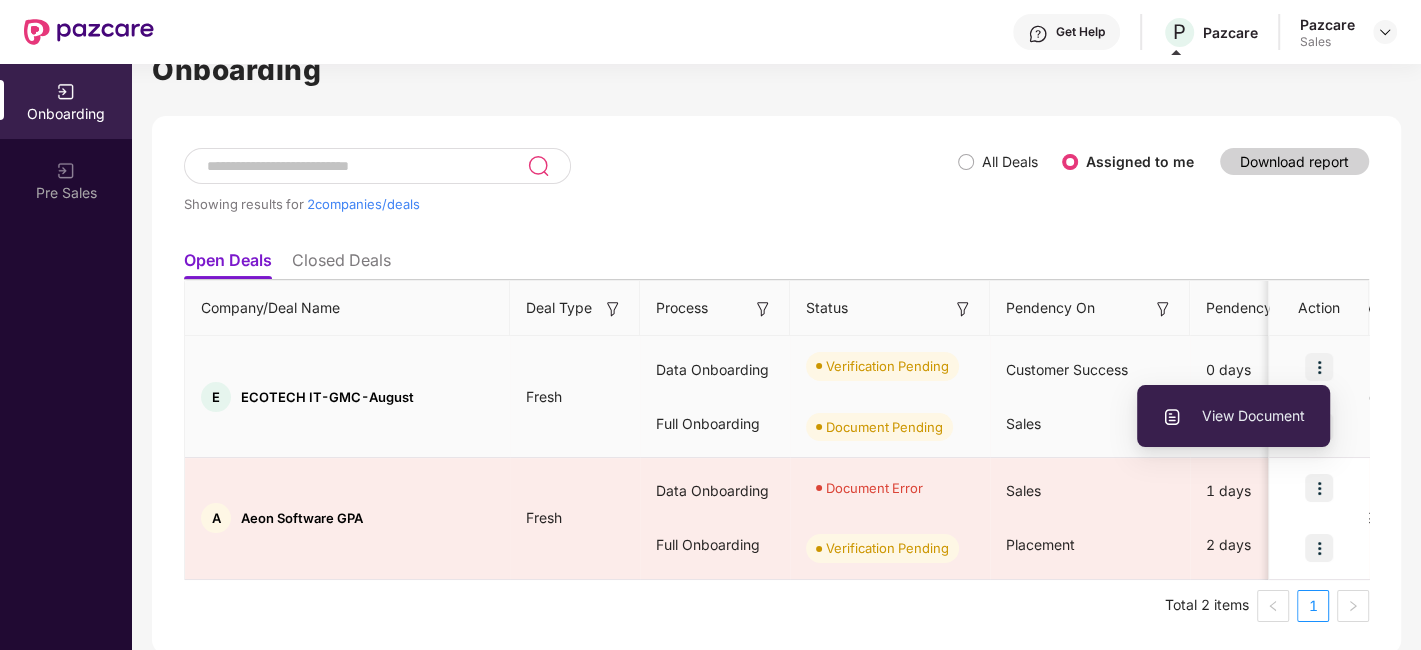 click at bounding box center (1319, 367) 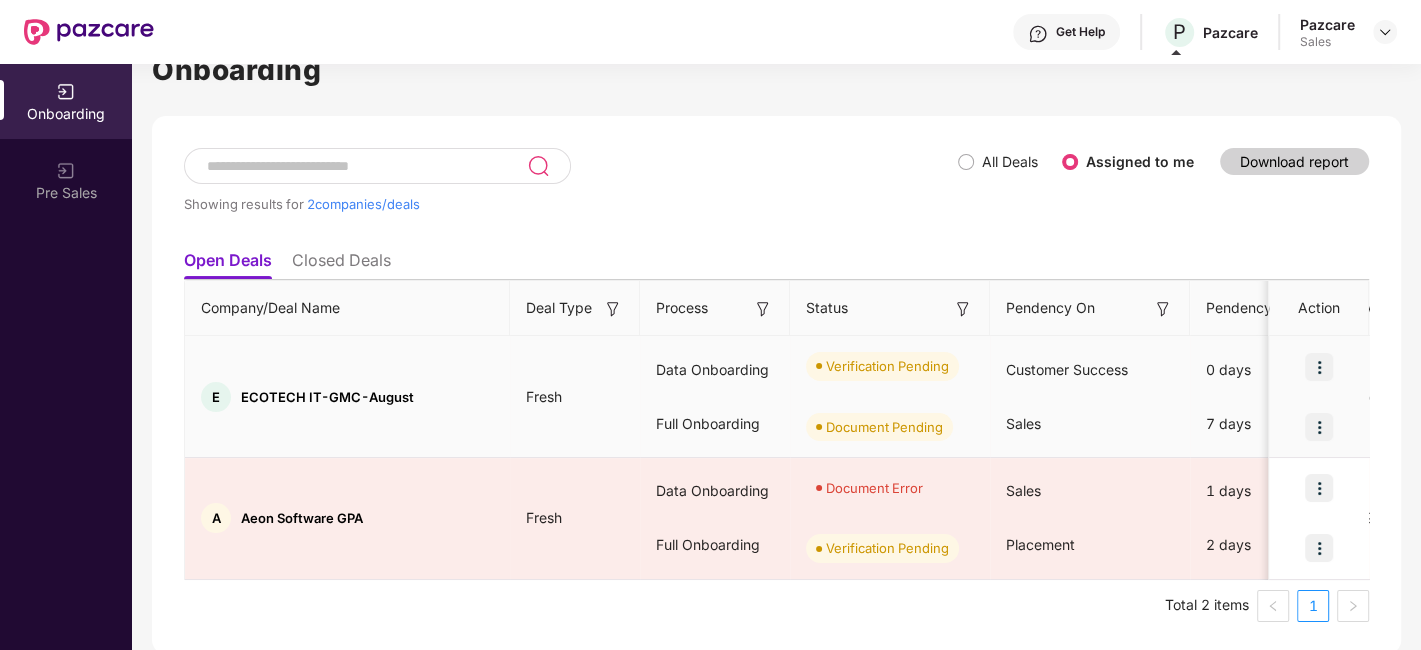 click at bounding box center (1319, 367) 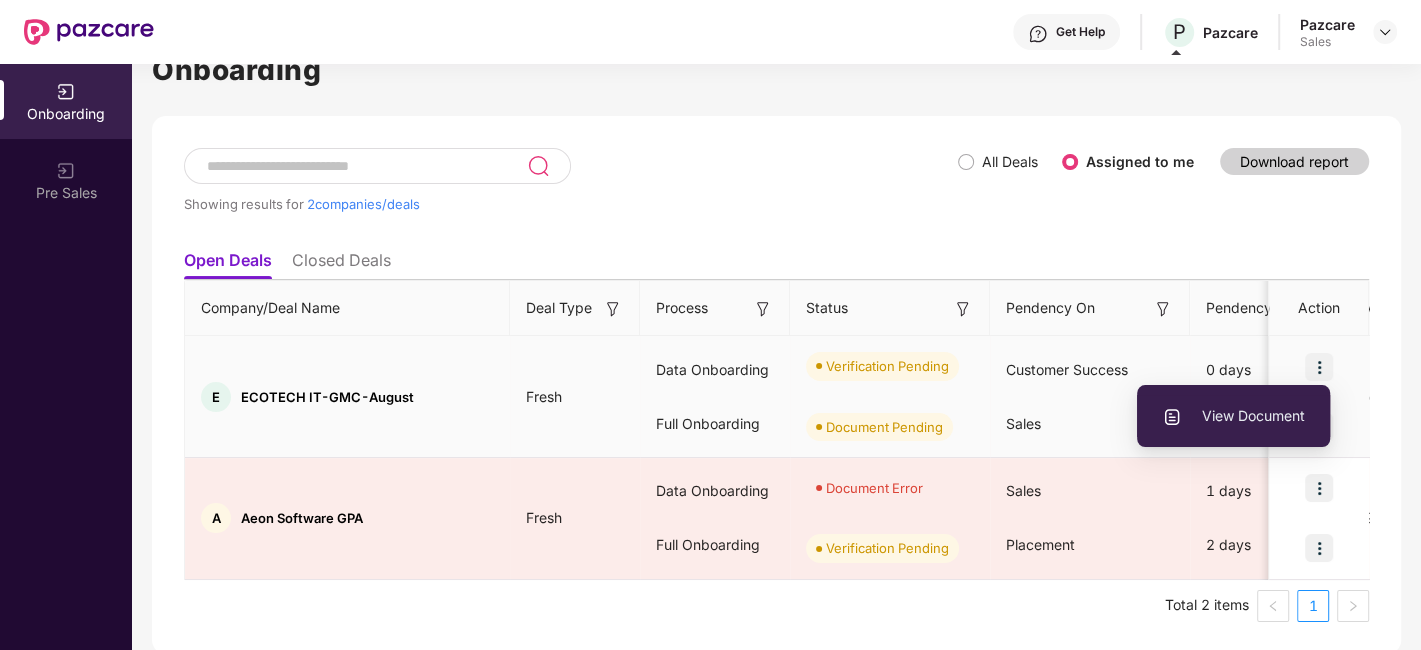 click on "View Document" at bounding box center [1233, 416] 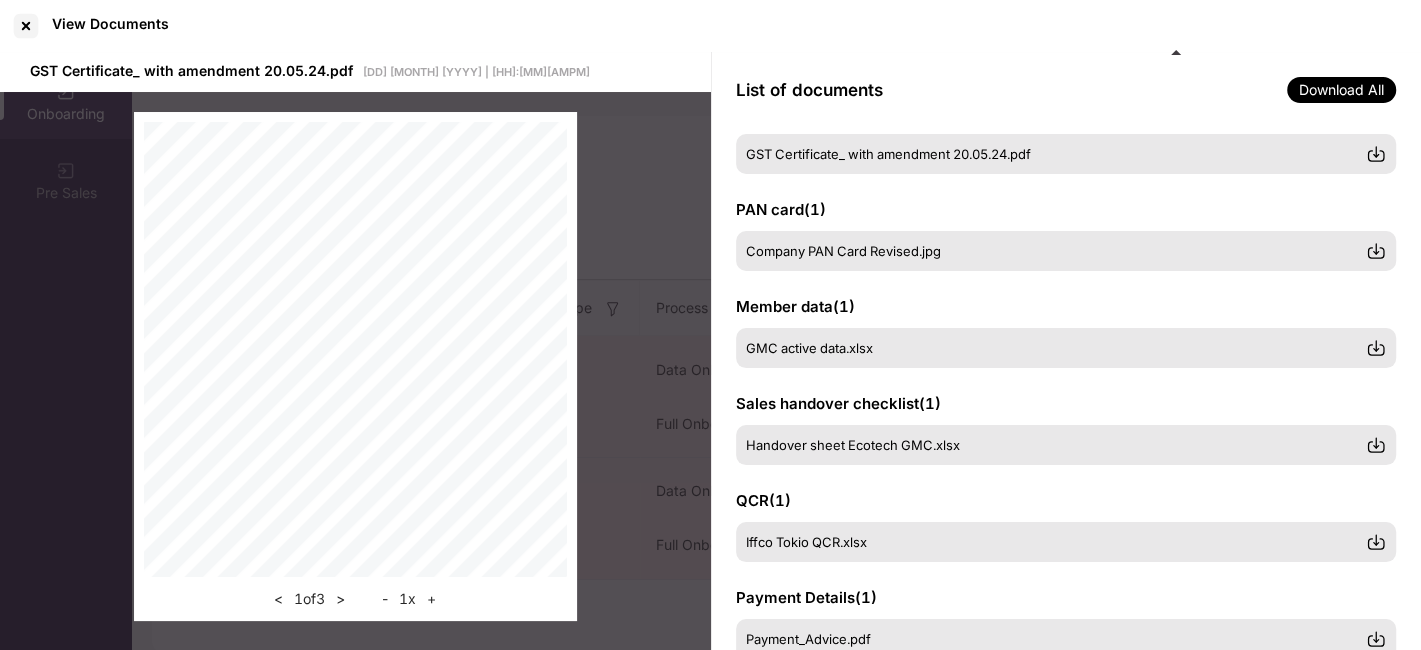 scroll, scrollTop: 0, scrollLeft: 0, axis: both 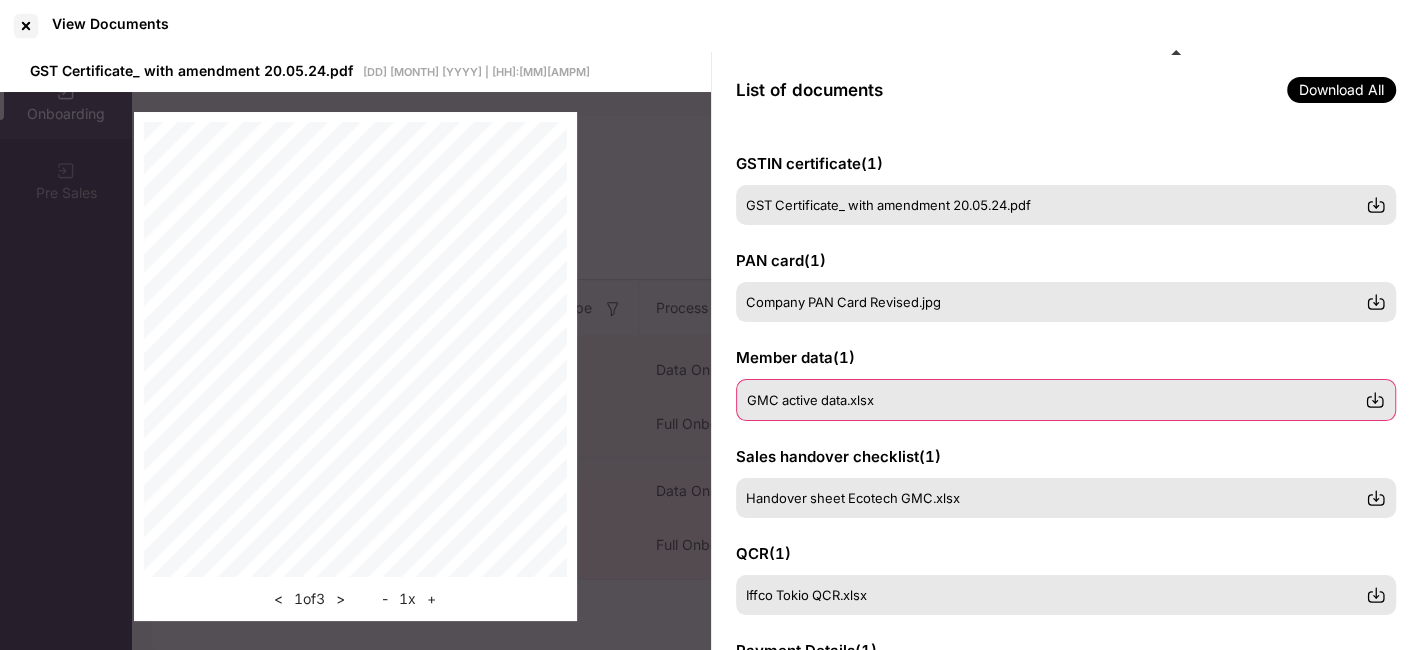 click on "GMC active data.xlsx" at bounding box center (1056, 400) 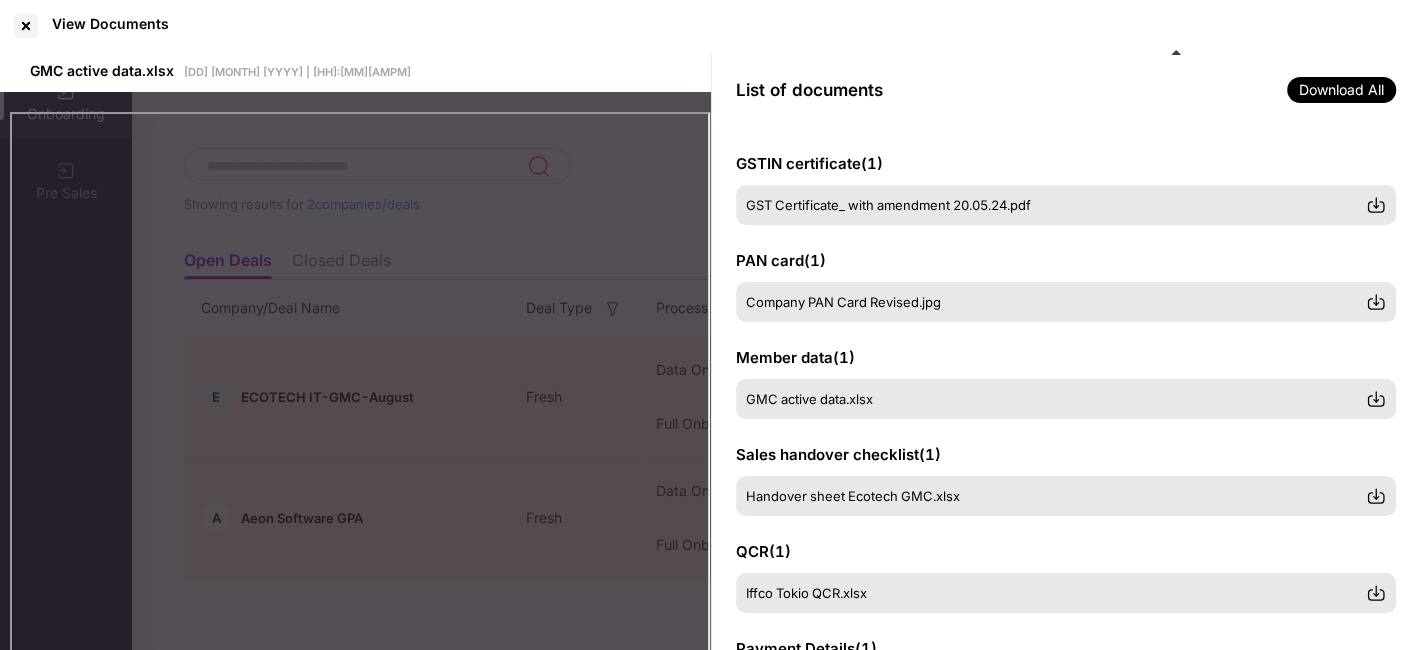 click on "List of documents Download All" at bounding box center (1066, 90) 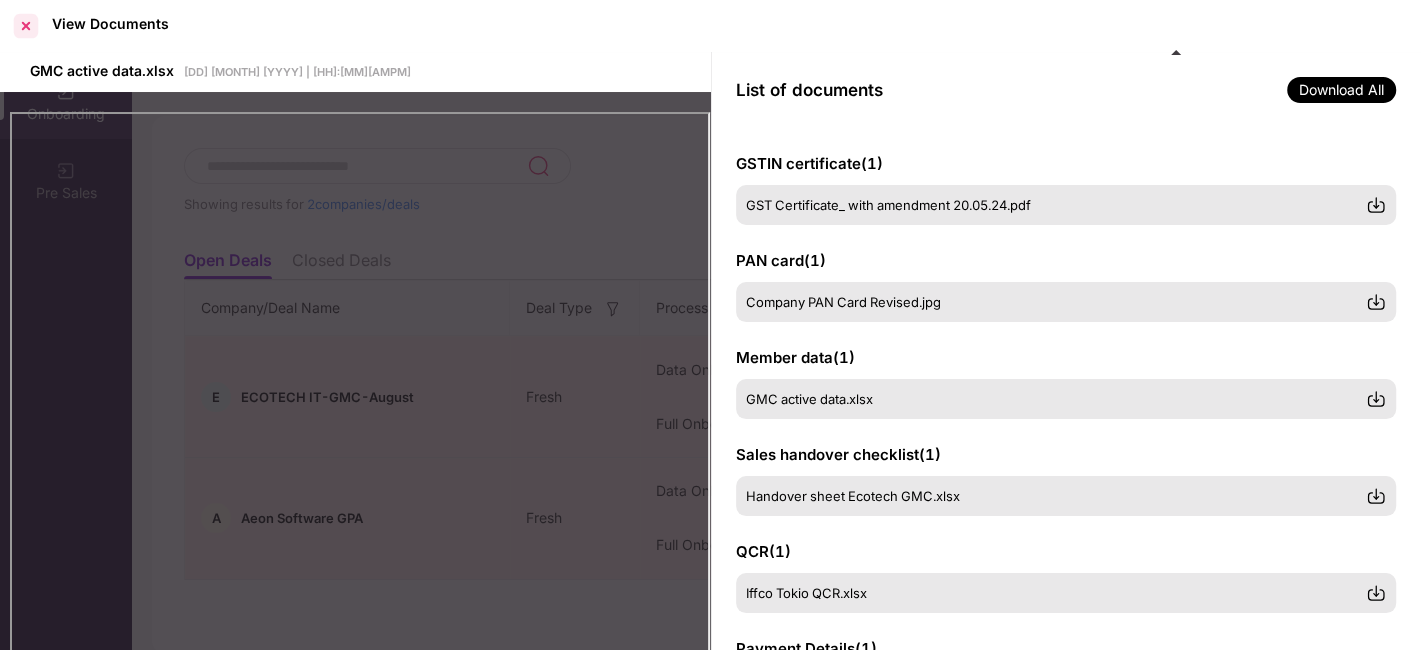 click at bounding box center [26, 26] 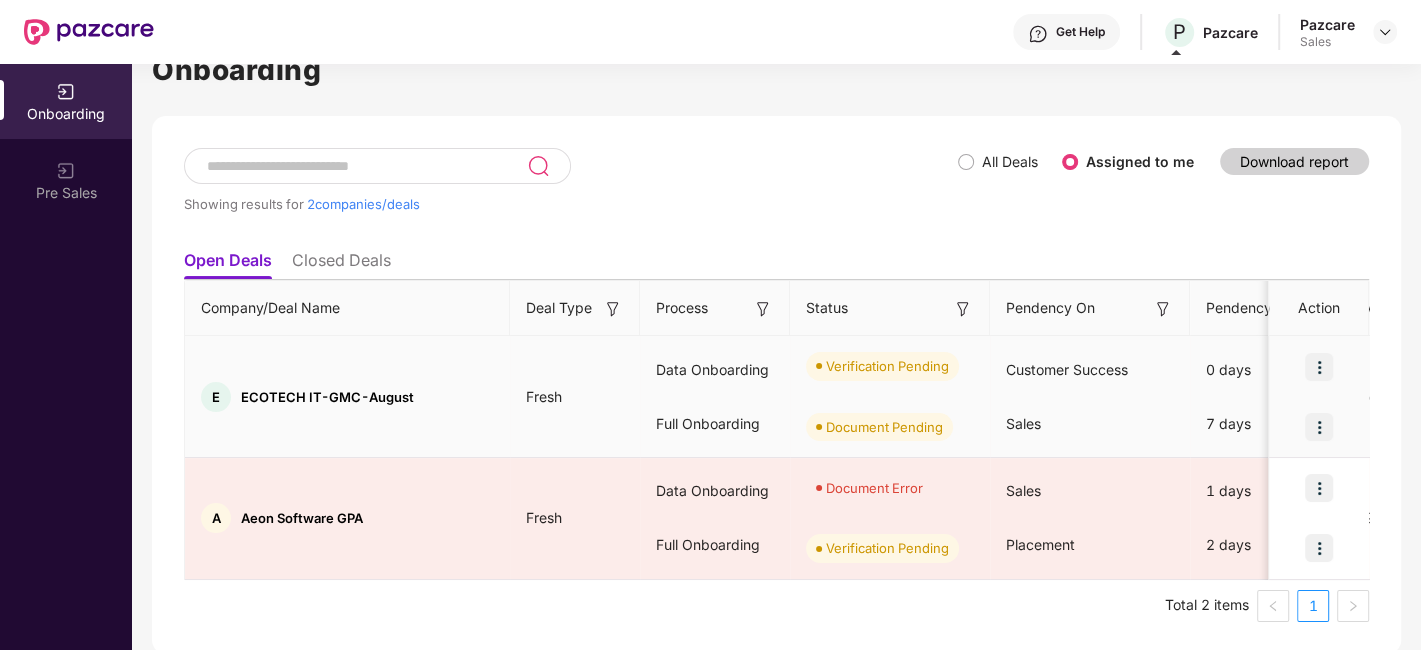 click at bounding box center [1319, 427] 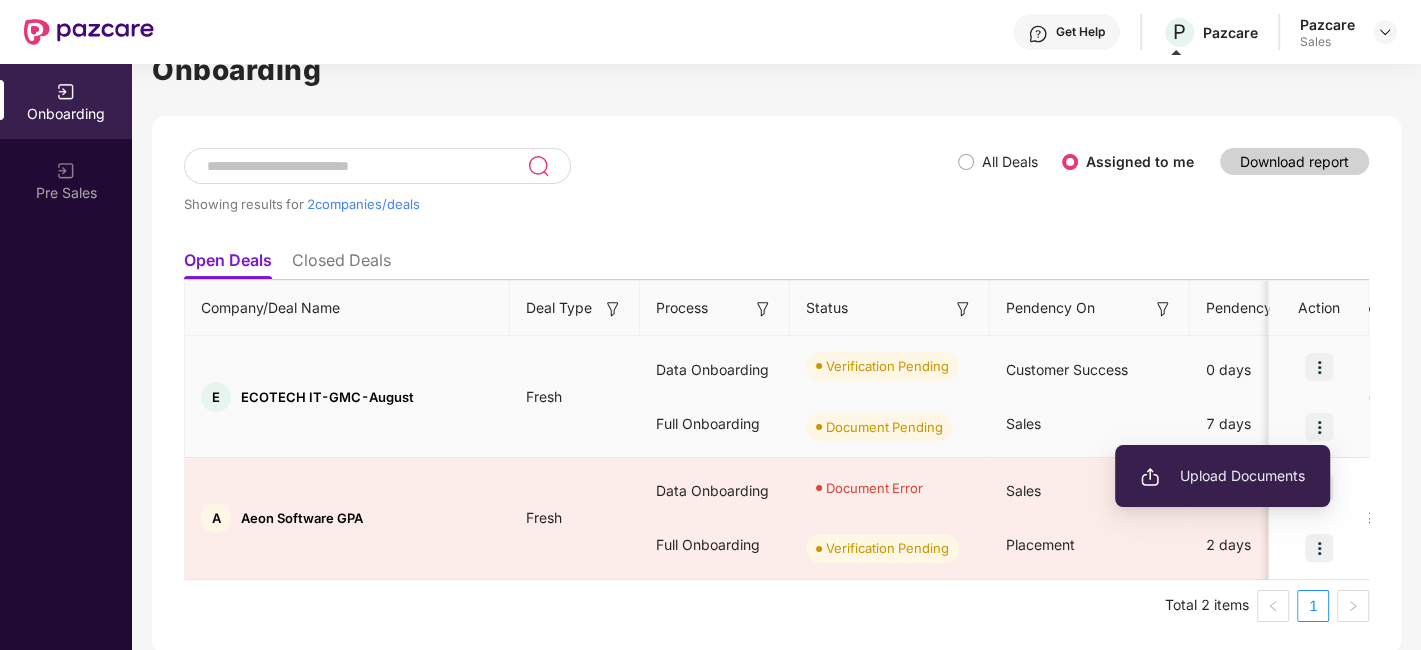 click at bounding box center (1319, 367) 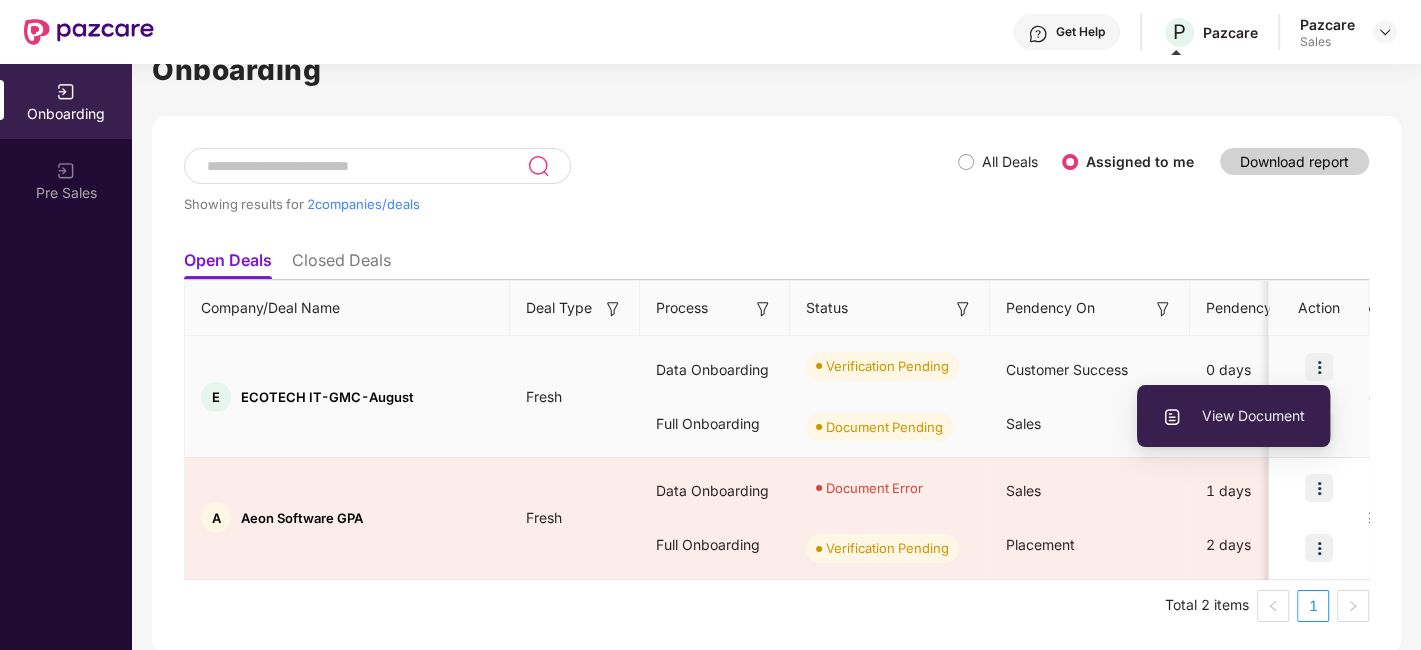 click on "View Document" at bounding box center [1233, 416] 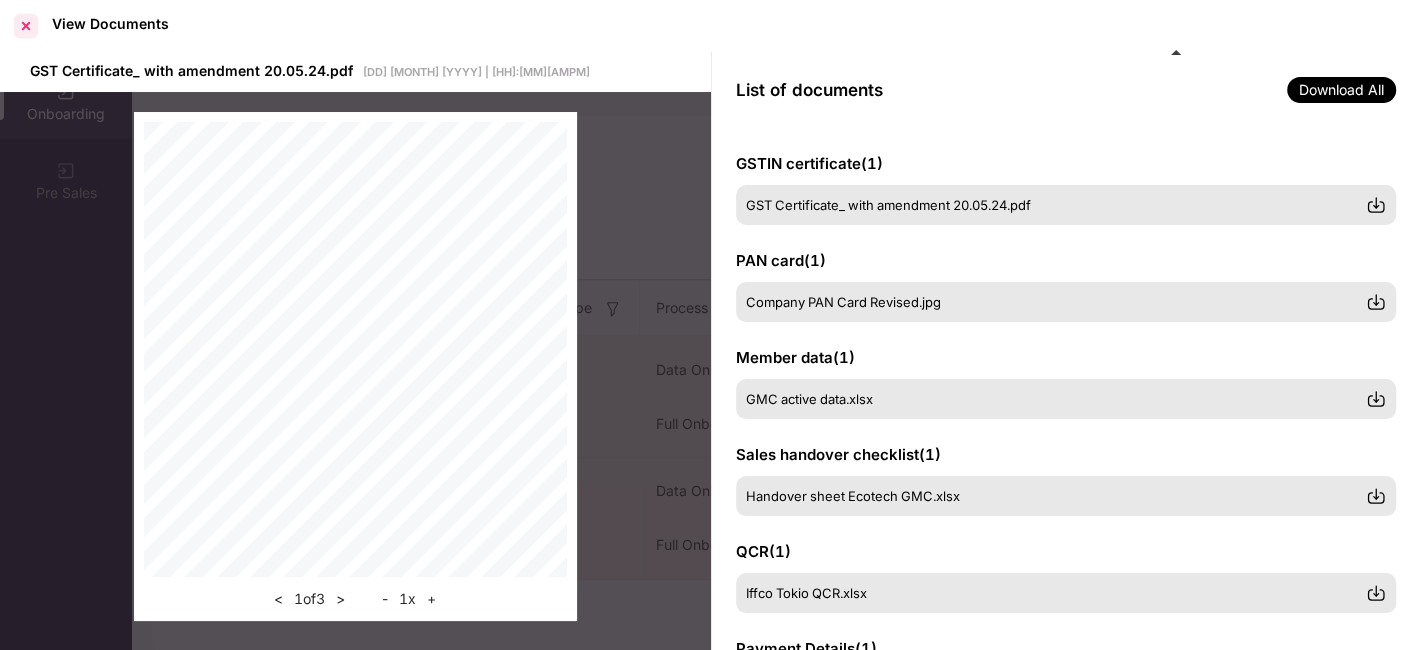 click at bounding box center (26, 26) 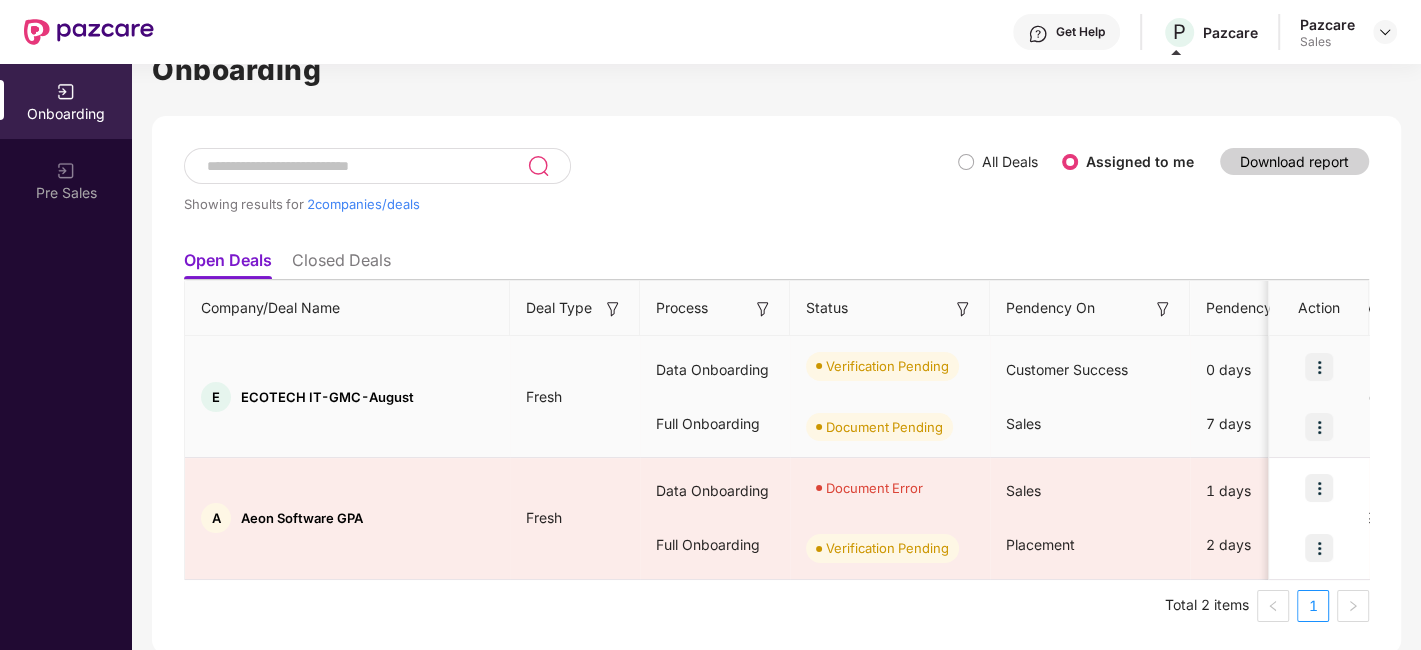 click at bounding box center (1319, 427) 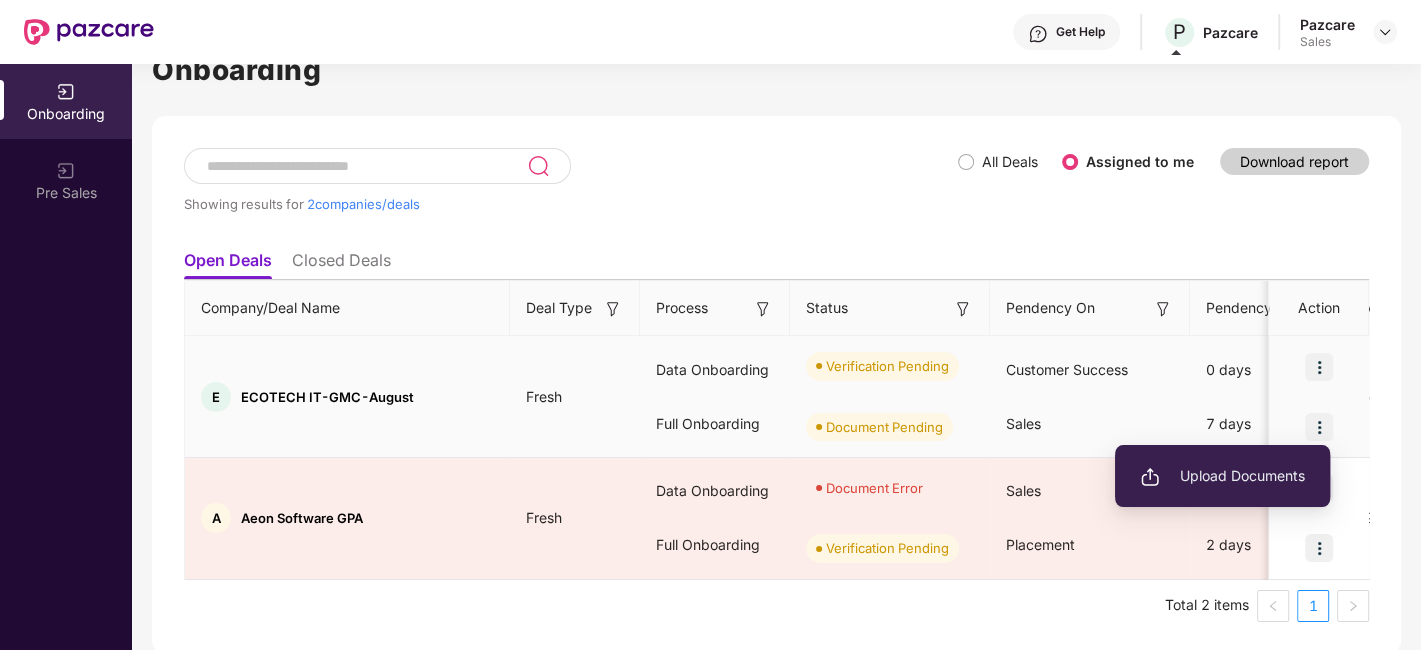 click on "Upload Documents" at bounding box center (1222, 476) 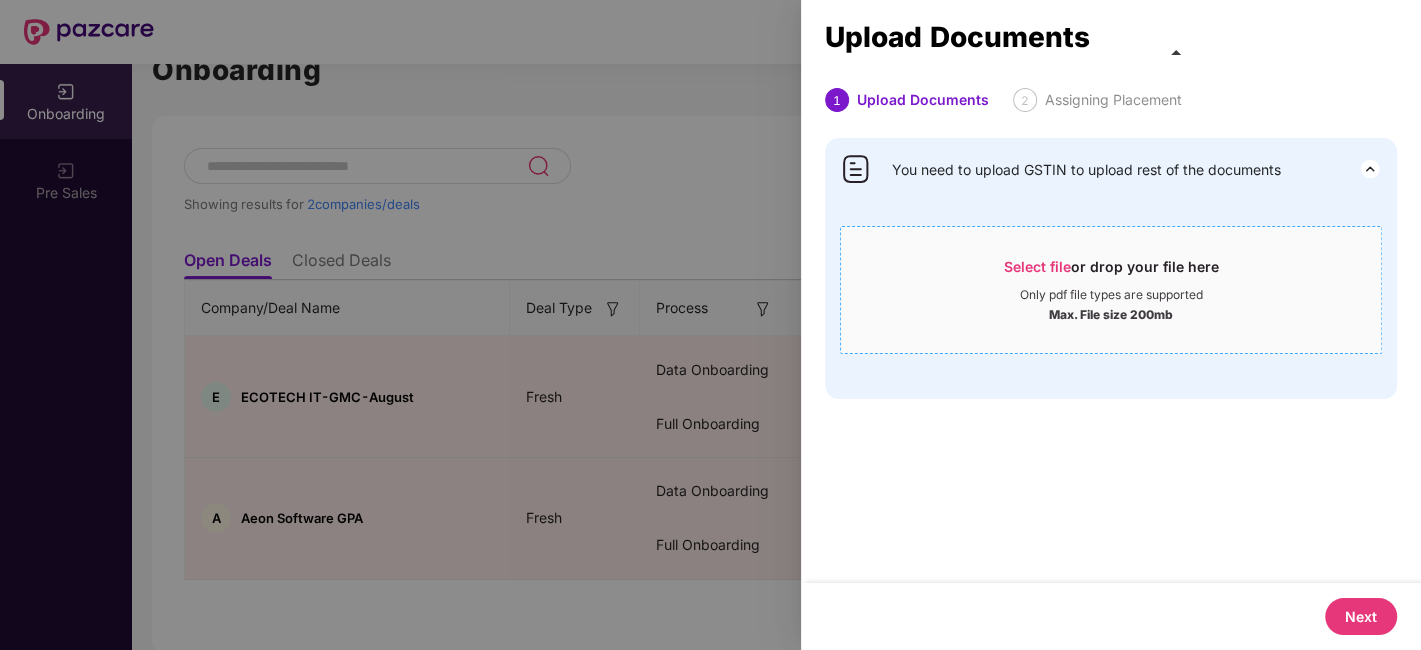 click on "Select file" at bounding box center [1037, 266] 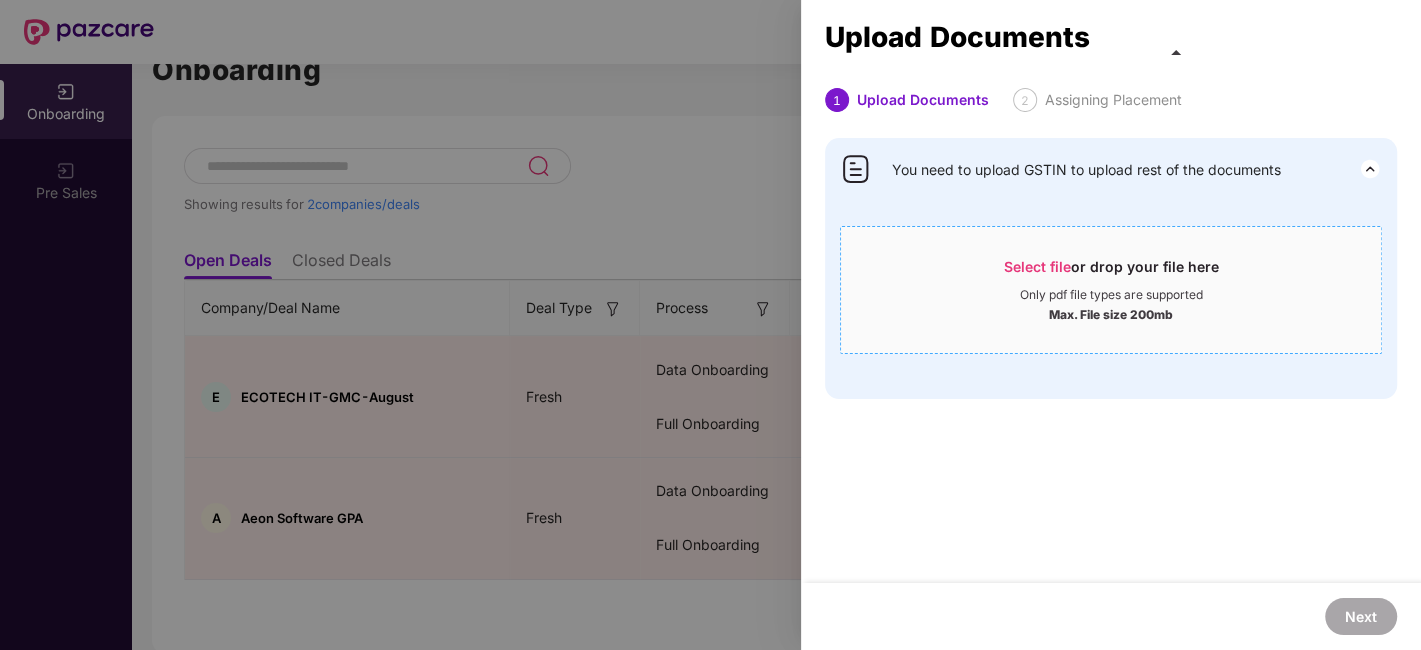 click on "Select file" at bounding box center (1037, 266) 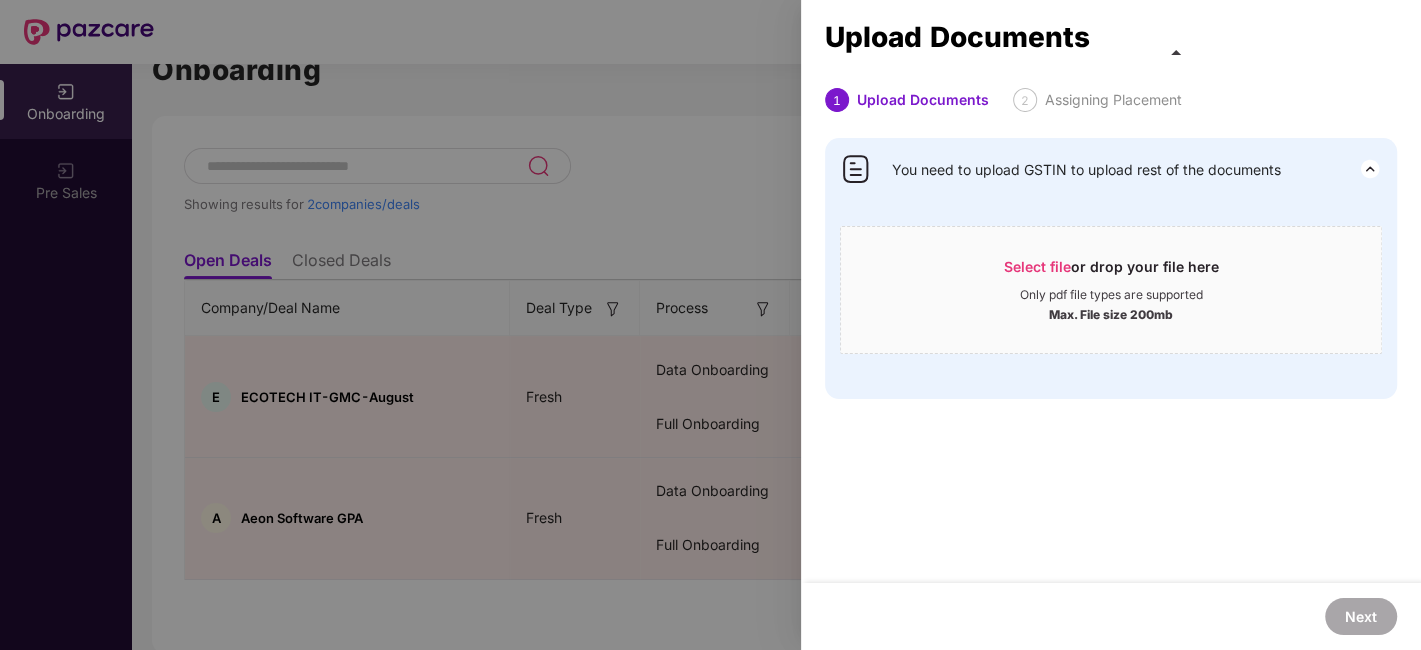 click on "2 Assigning Placement" at bounding box center [1097, 100] 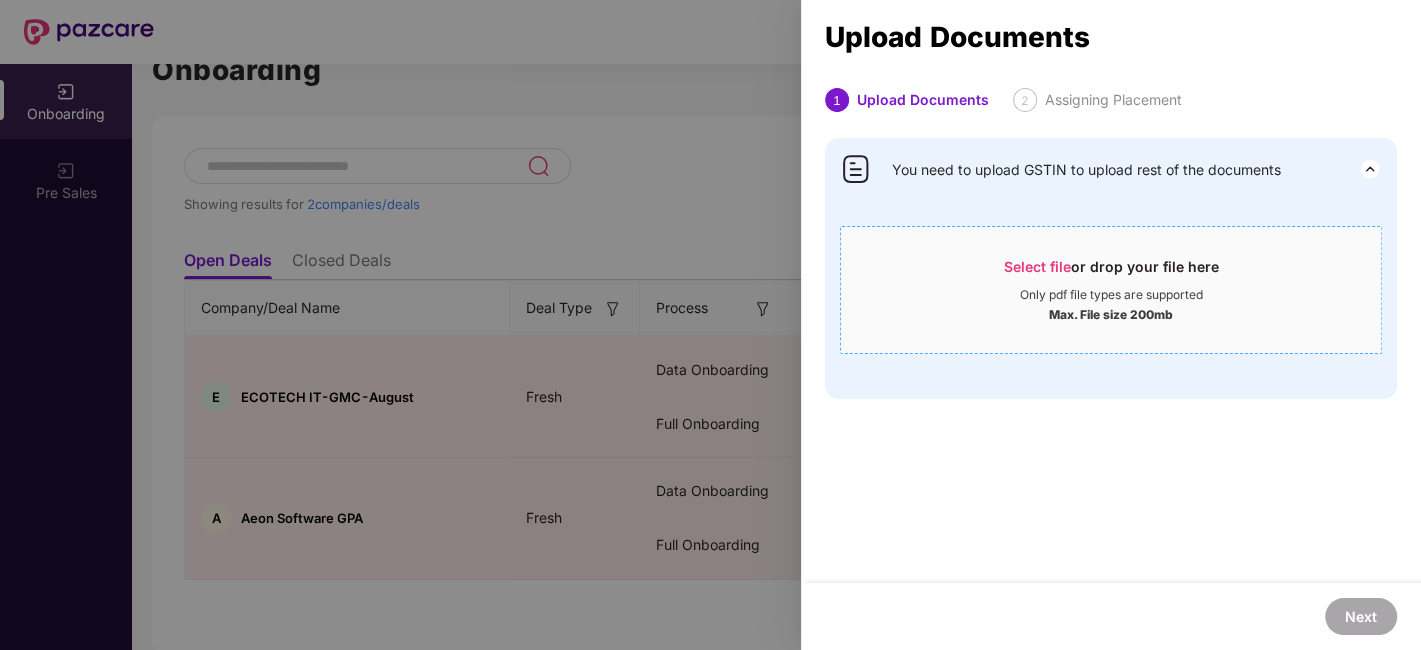 click on "Select file  or drop your file here Only pdf file types are supported Max. File size 200mb" at bounding box center [1111, 290] 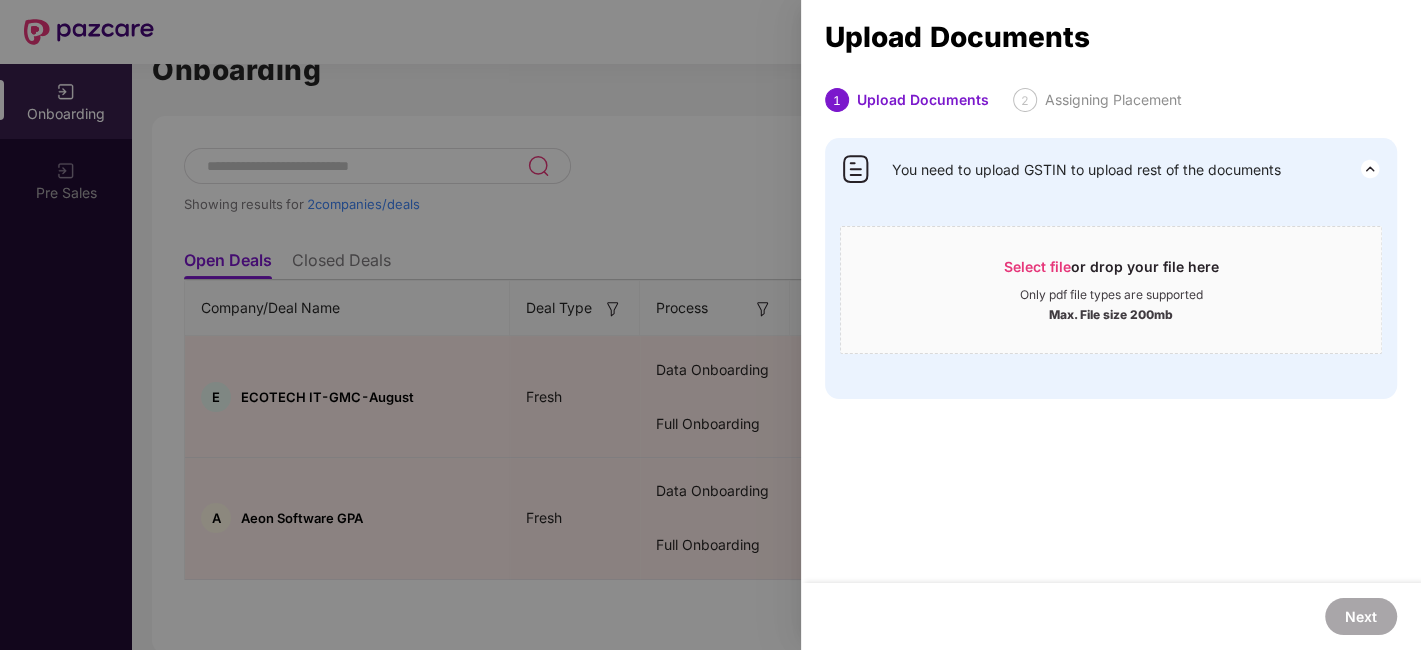 click at bounding box center [710, 325] 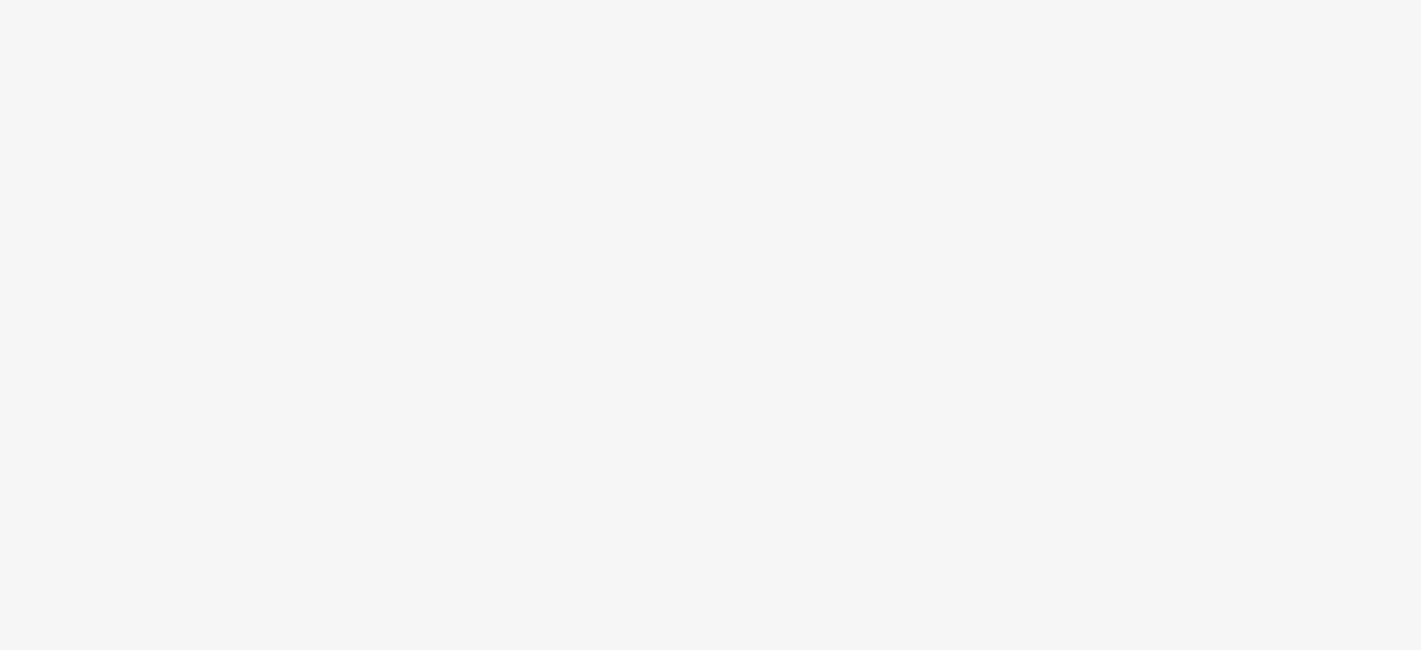 scroll, scrollTop: 0, scrollLeft: 0, axis: both 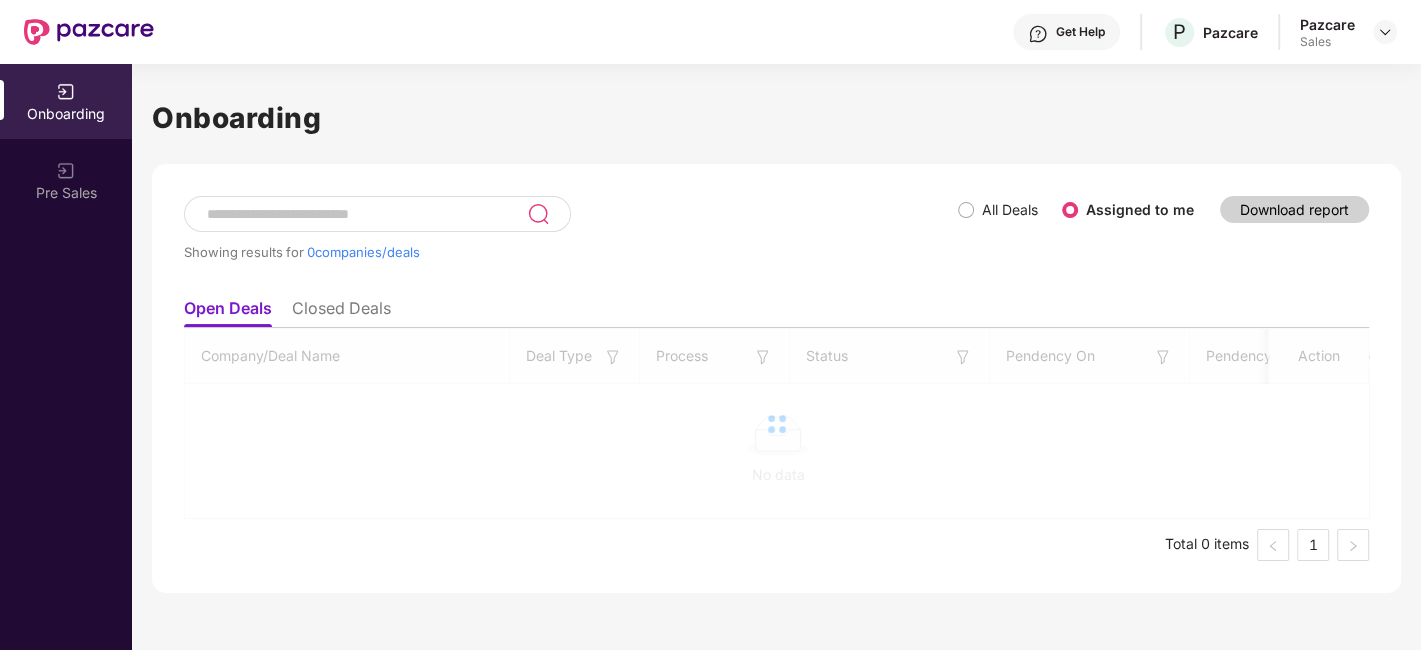 click at bounding box center [1385, 32] 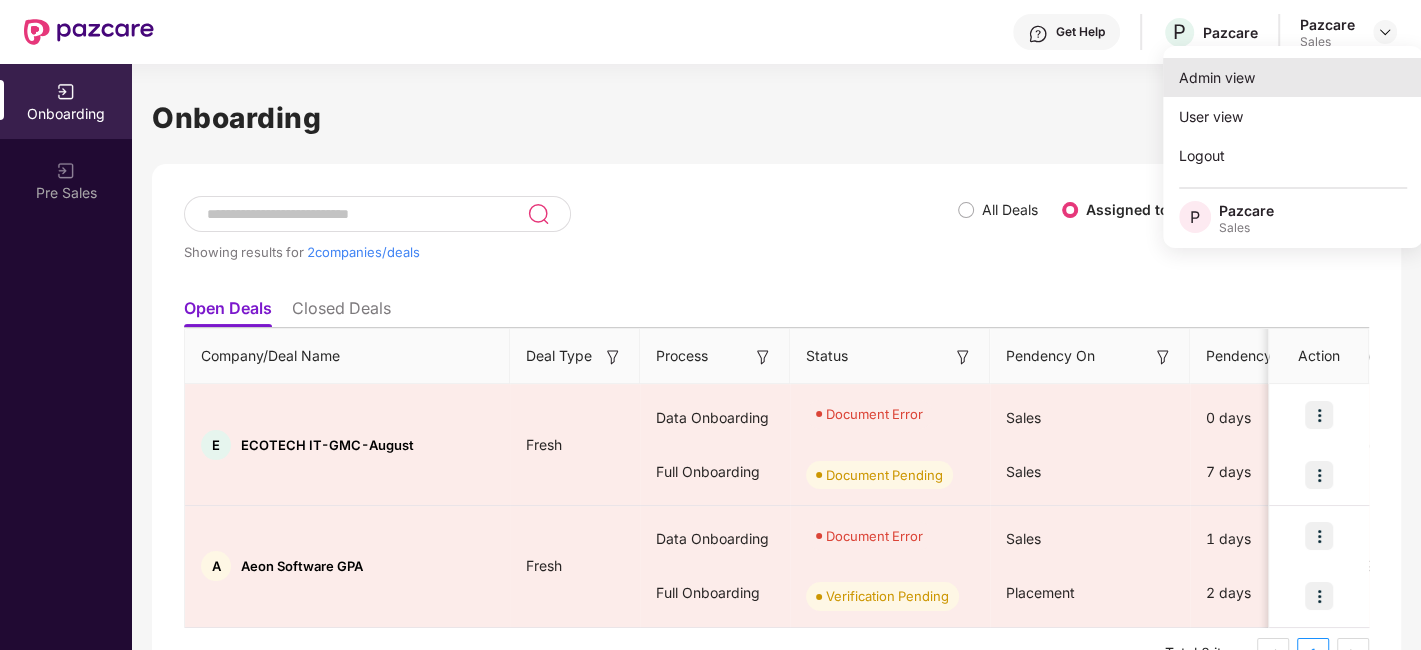 click on "Admin view" at bounding box center (1293, 77) 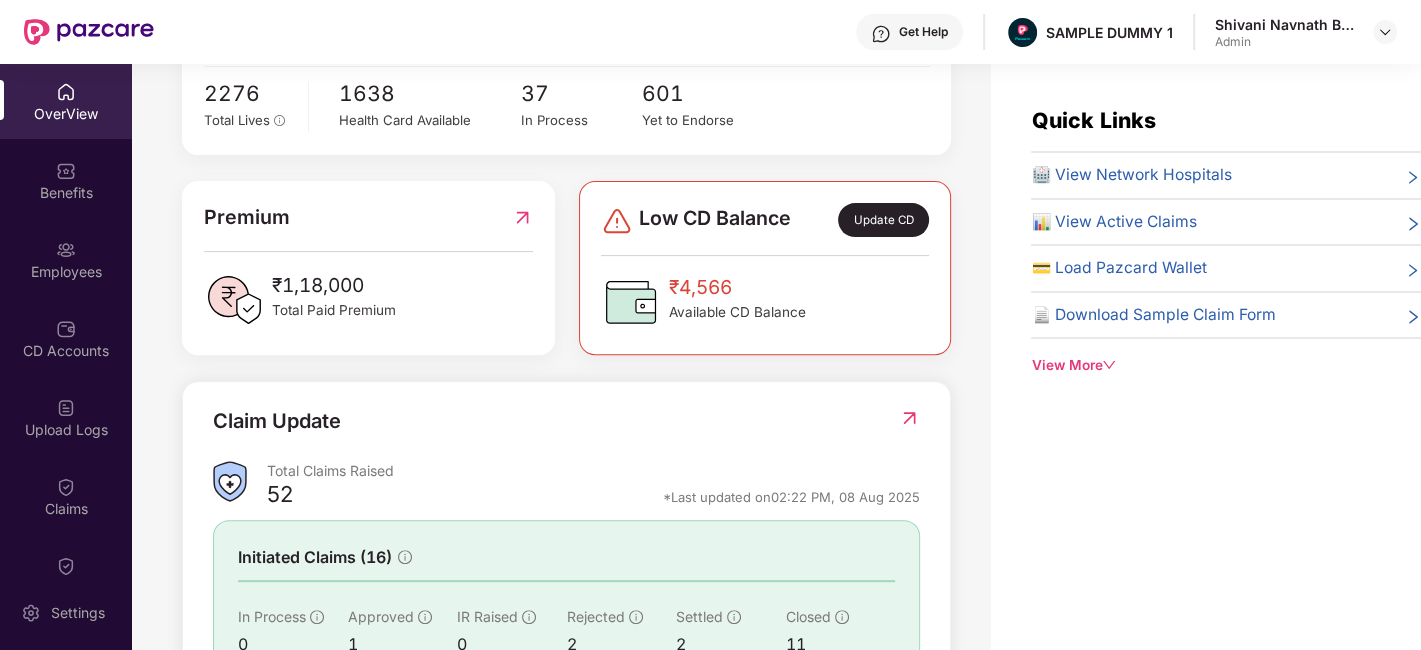 scroll, scrollTop: 444, scrollLeft: 0, axis: vertical 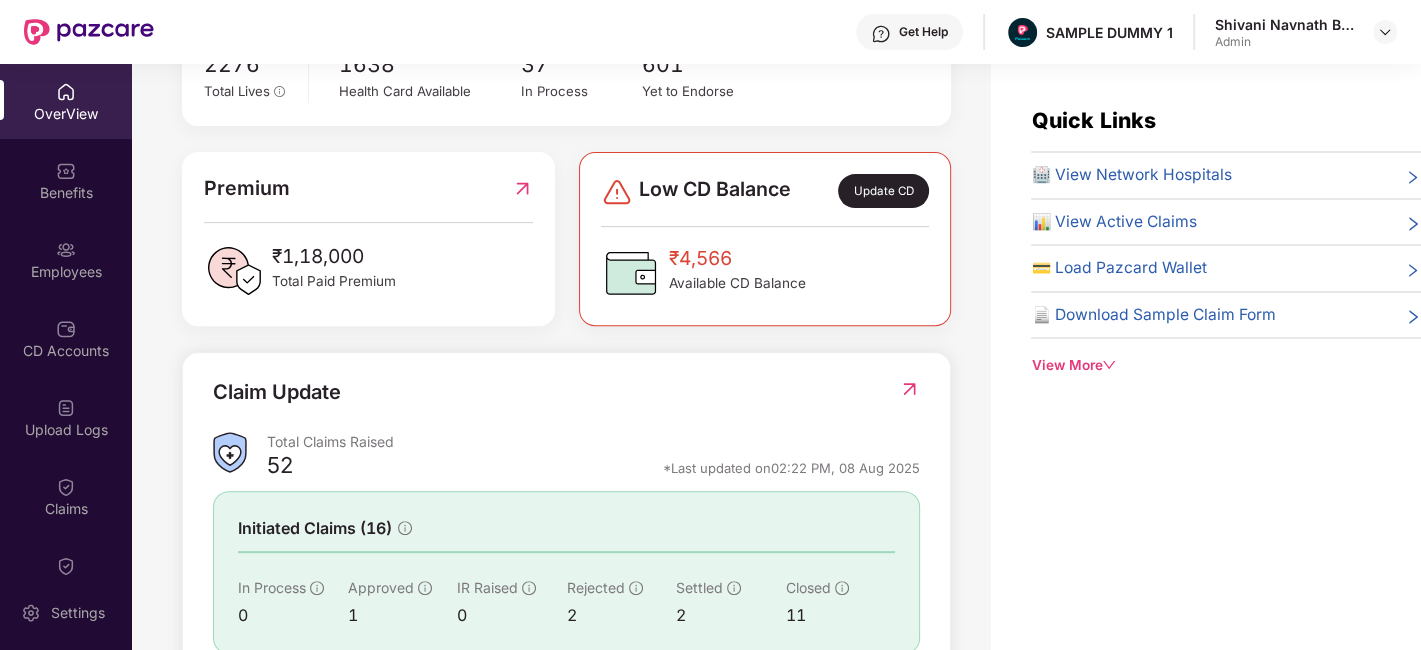 click on "Update CD" at bounding box center (883, 191) 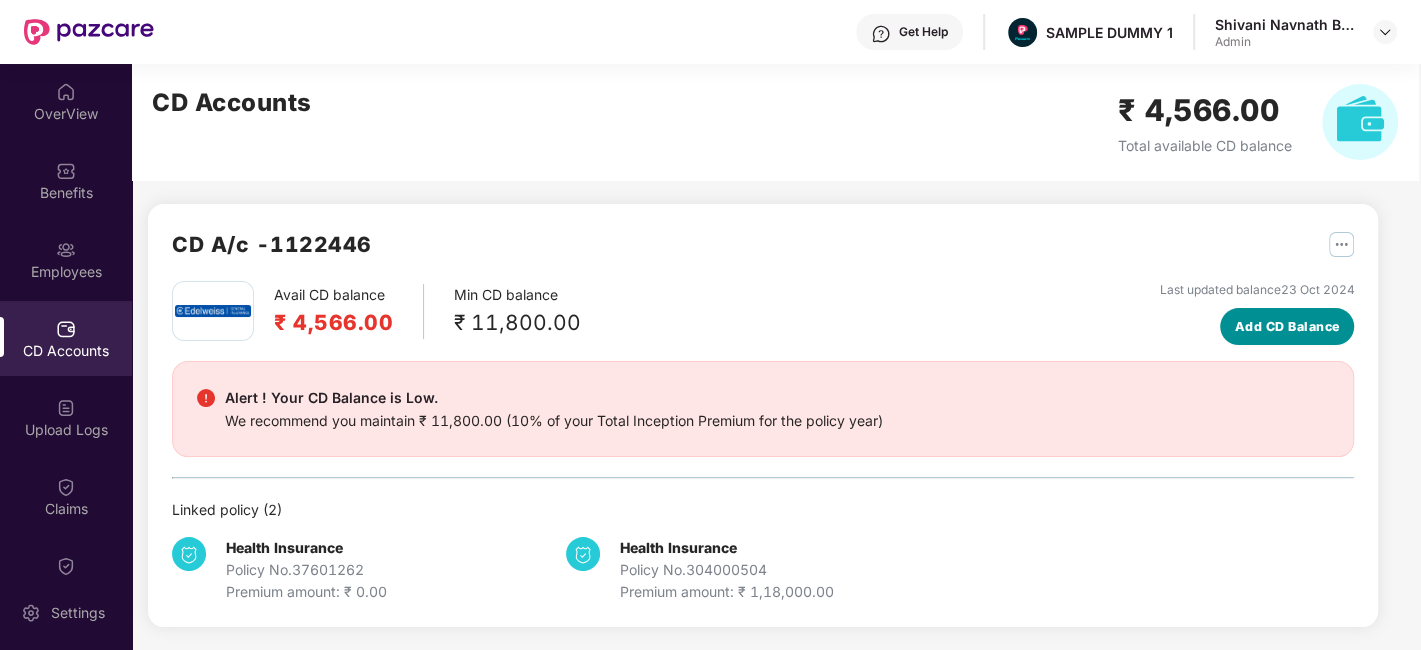 click on "Add CD Balance" at bounding box center (1287, 327) 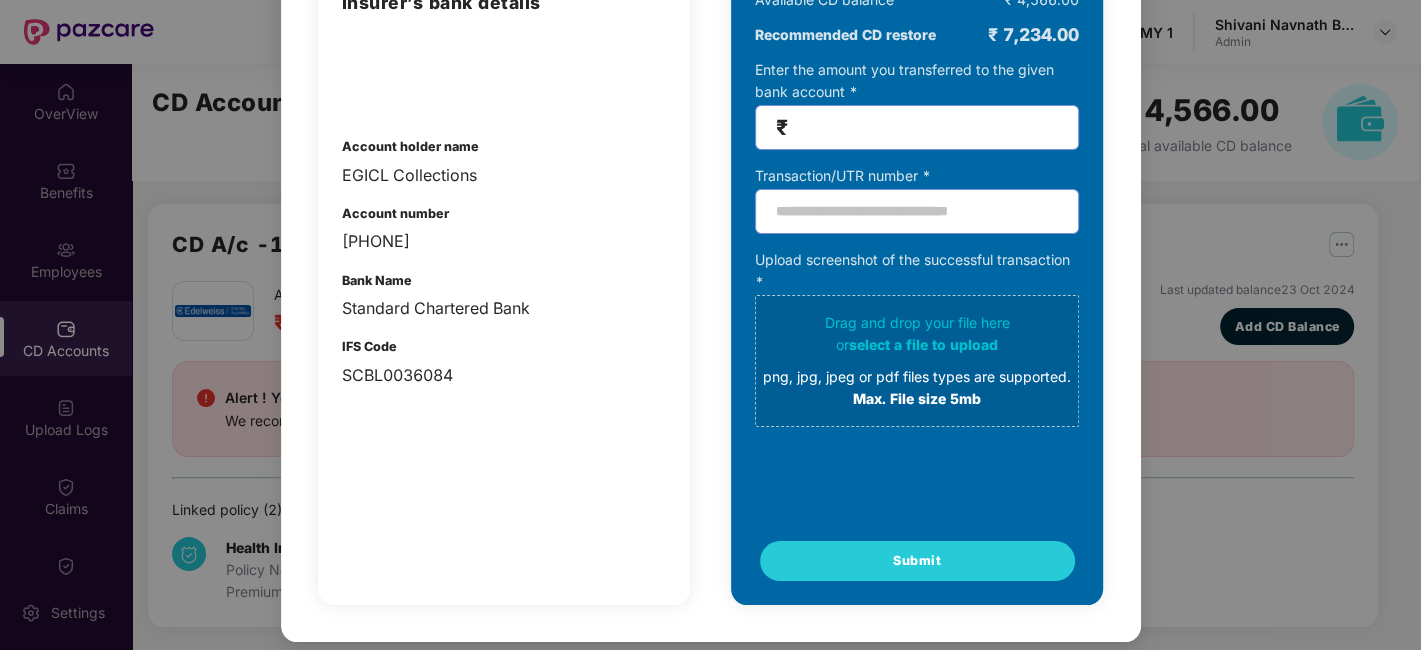 scroll, scrollTop: 219, scrollLeft: 0, axis: vertical 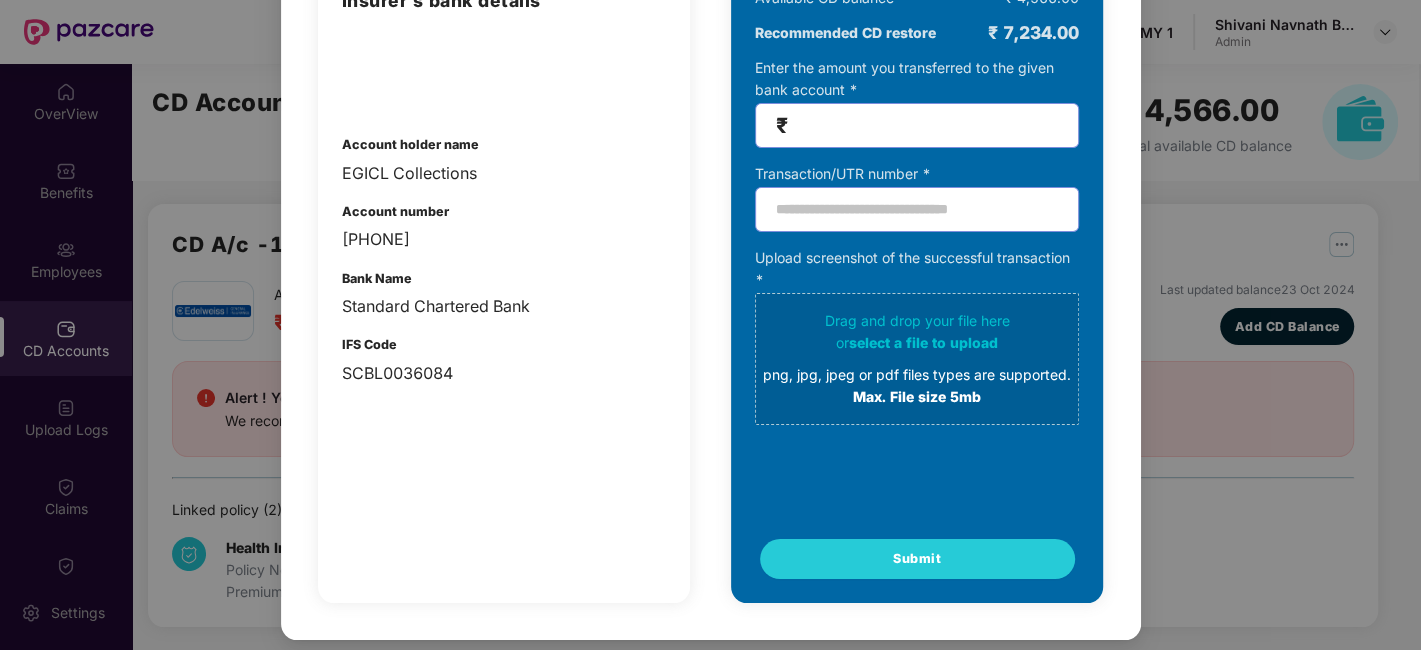 click at bounding box center [925, 125] 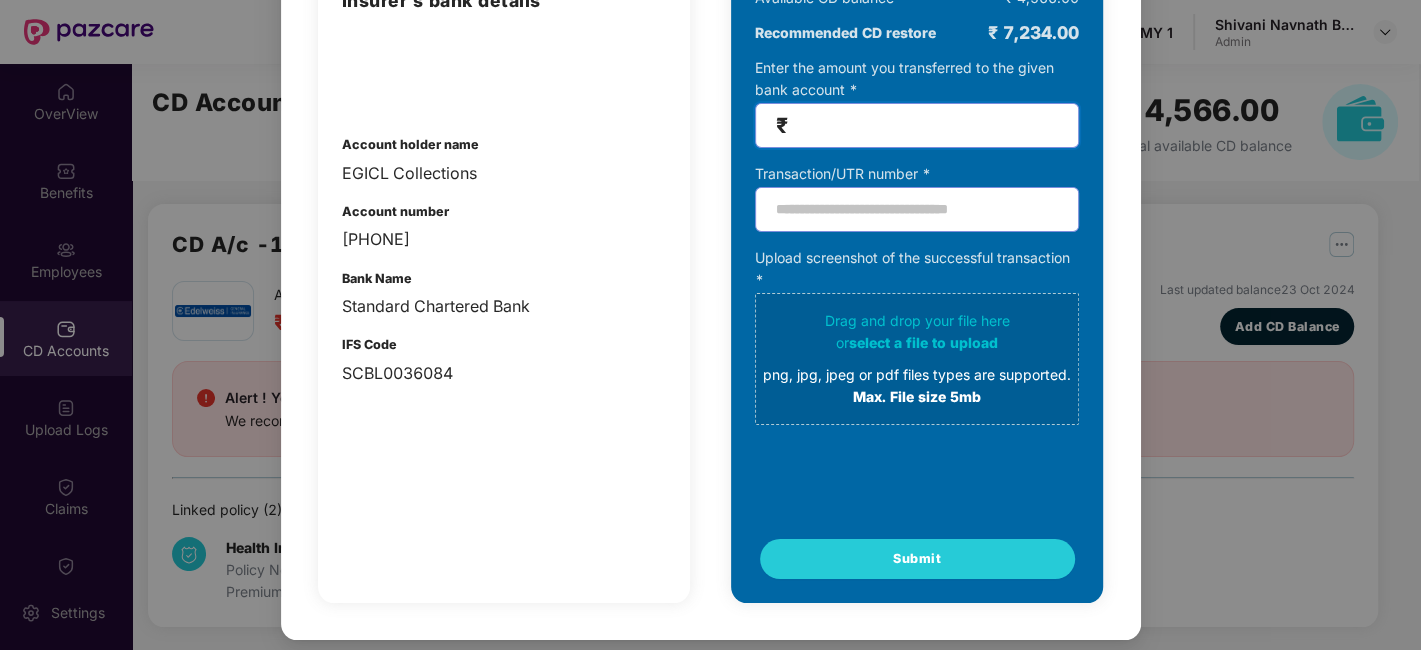 scroll, scrollTop: 0, scrollLeft: 0, axis: both 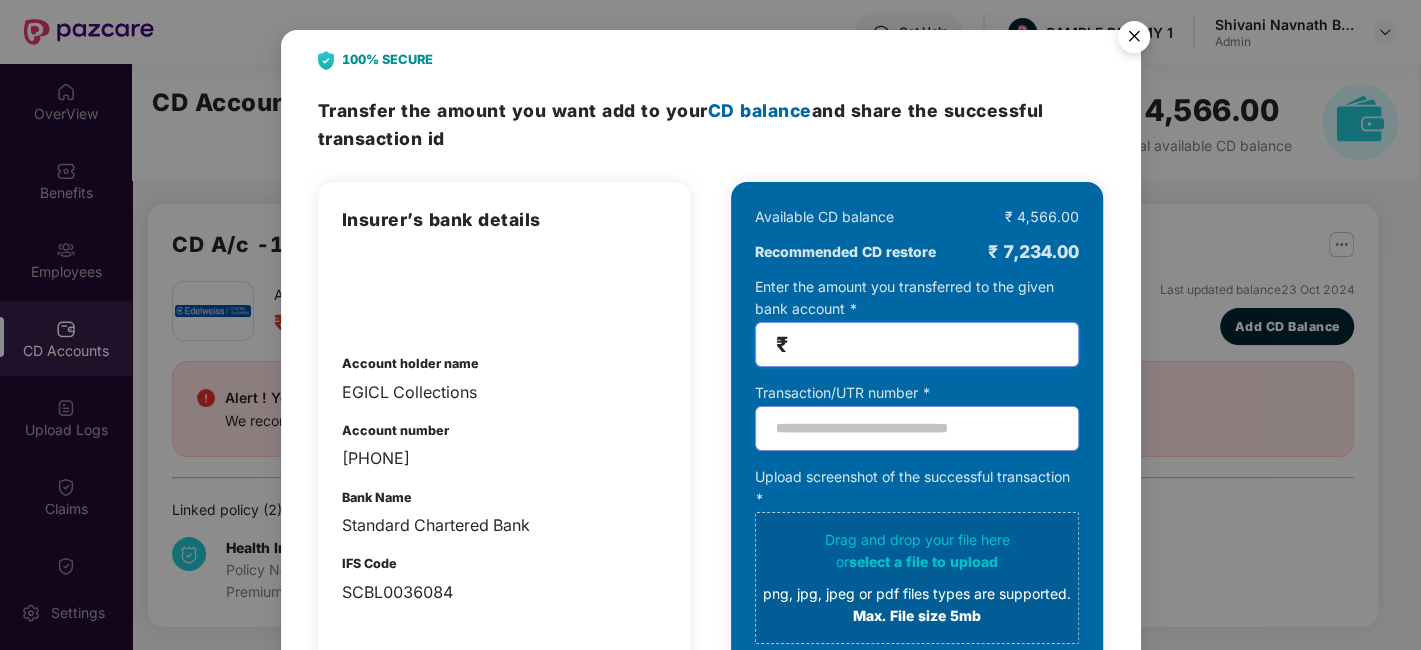 type 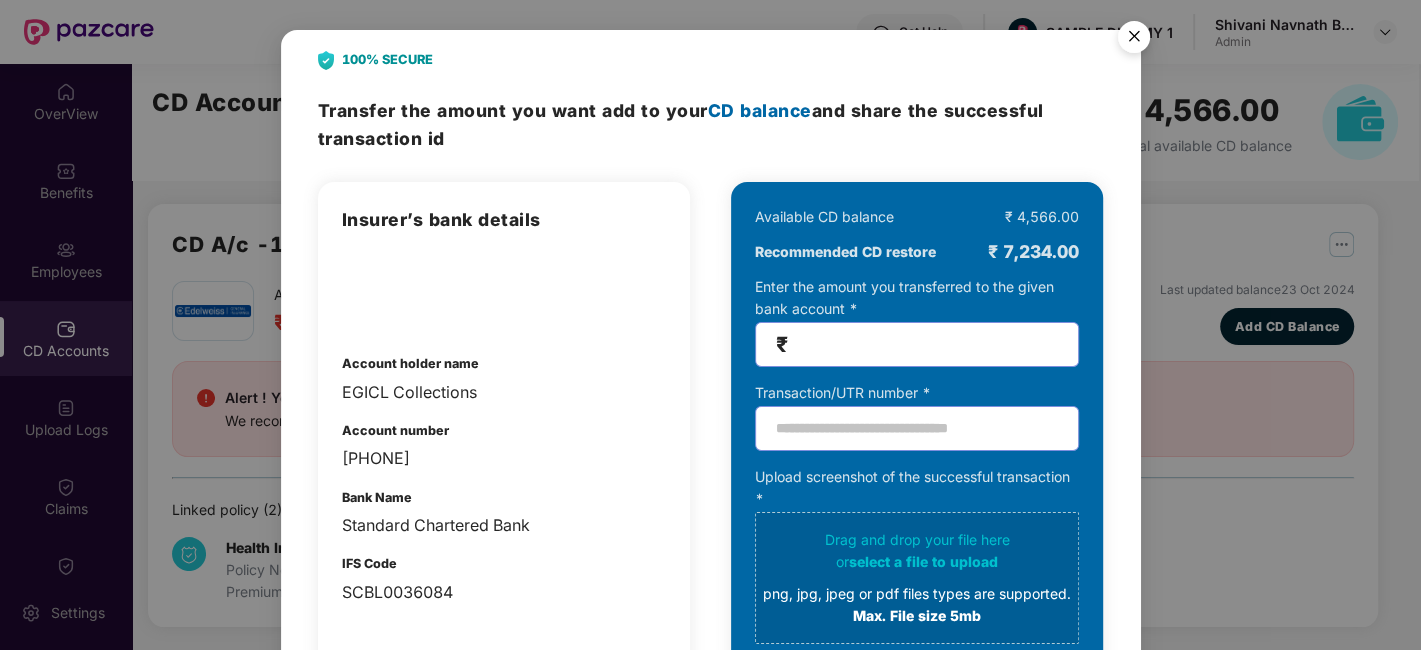 click at bounding box center [1134, 40] 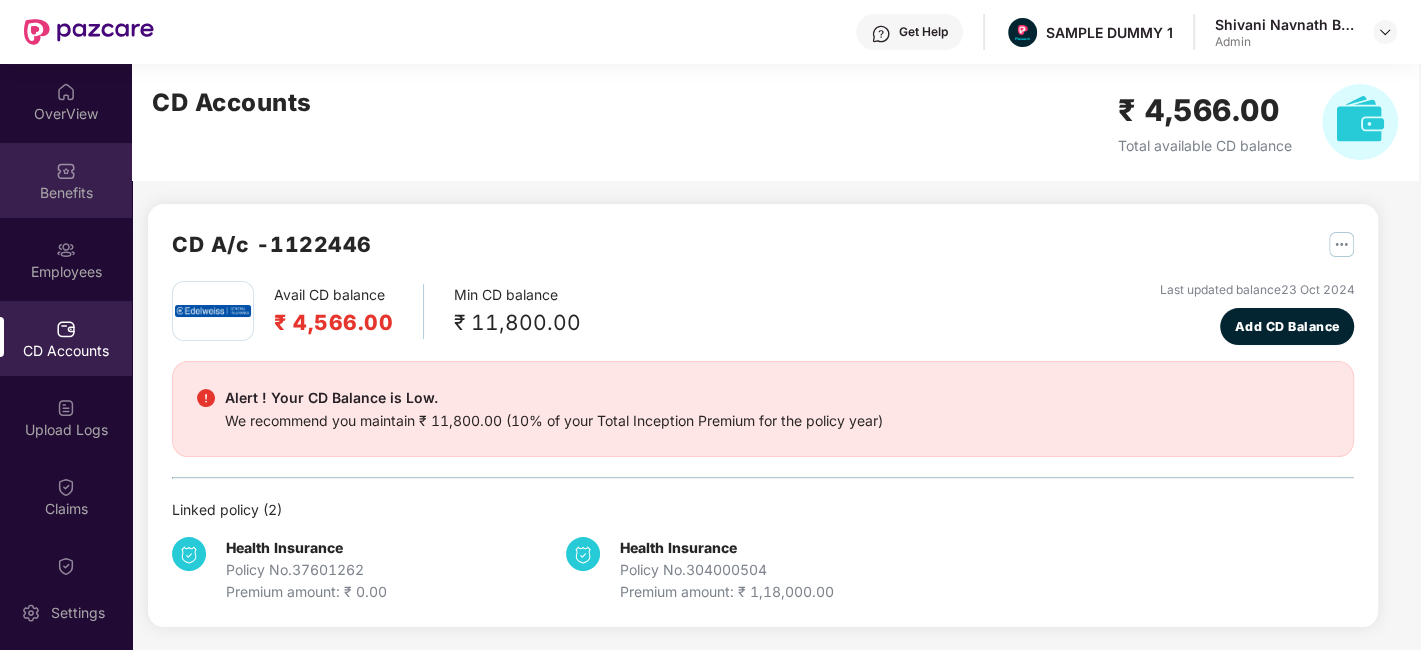 click on "Benefits" at bounding box center (66, 180) 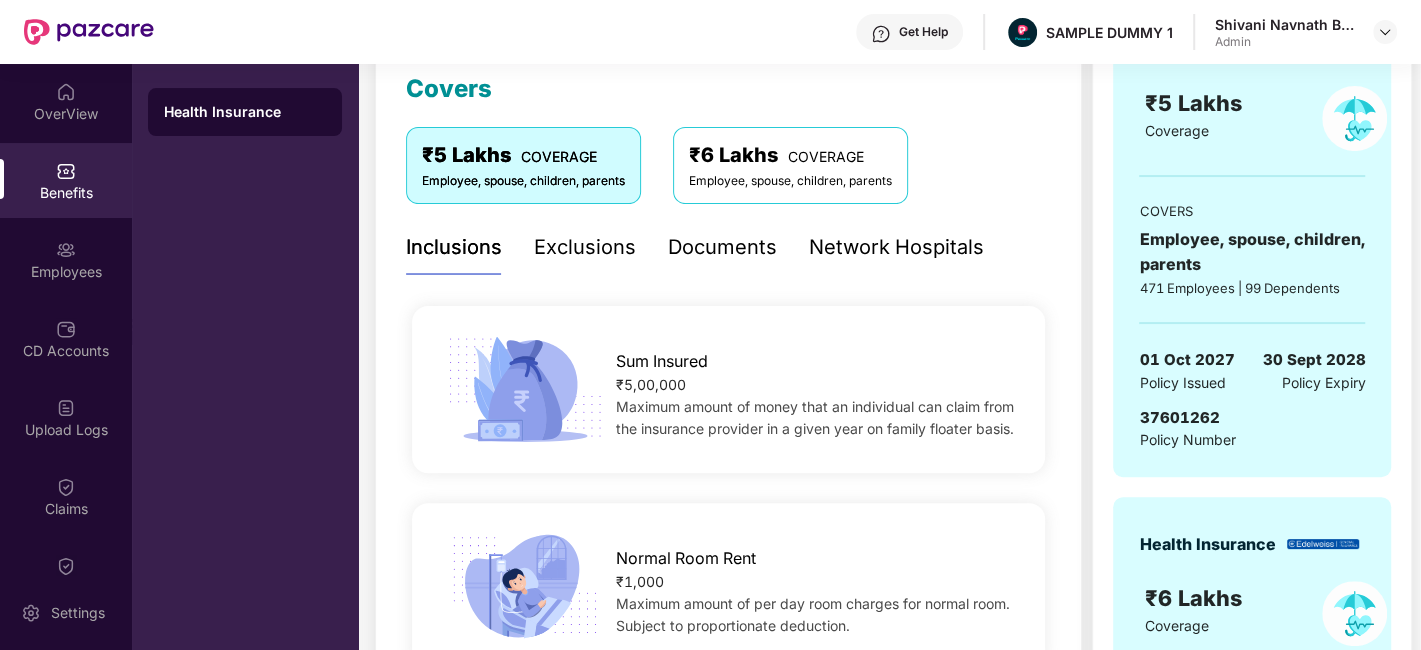 scroll, scrollTop: 222, scrollLeft: 0, axis: vertical 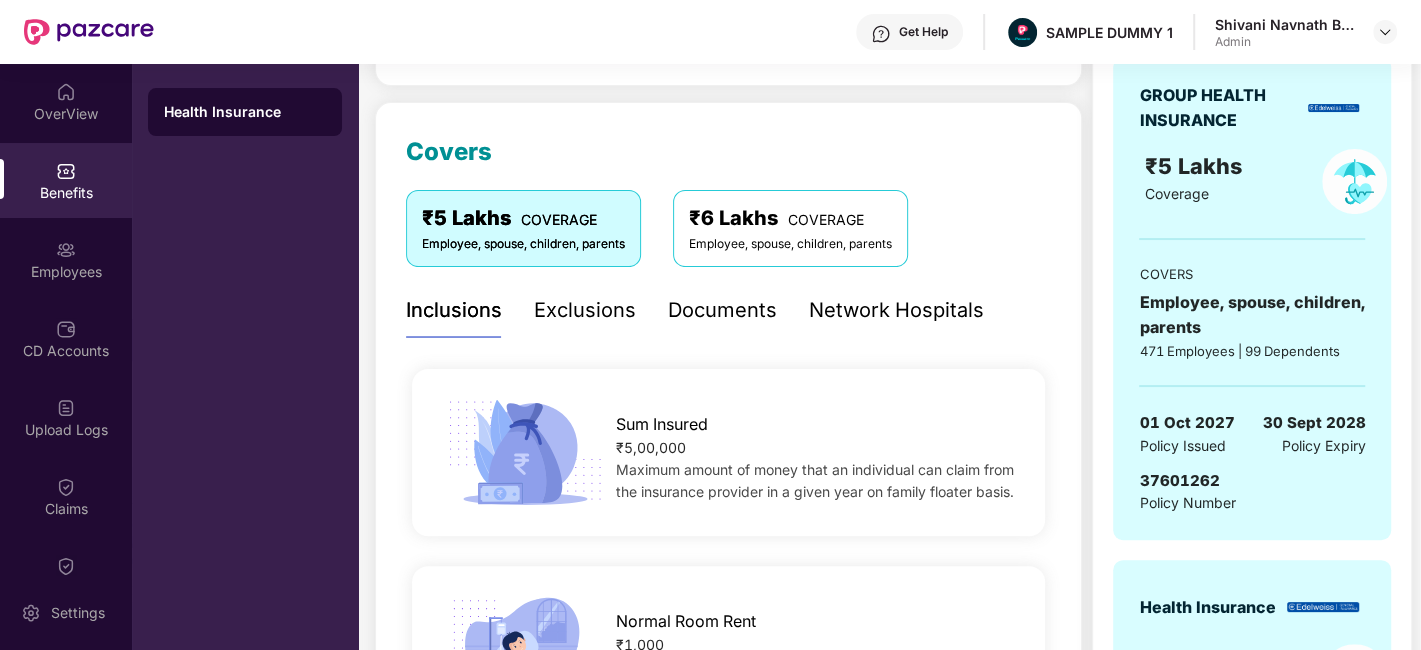 click on "Documents" at bounding box center (722, 310) 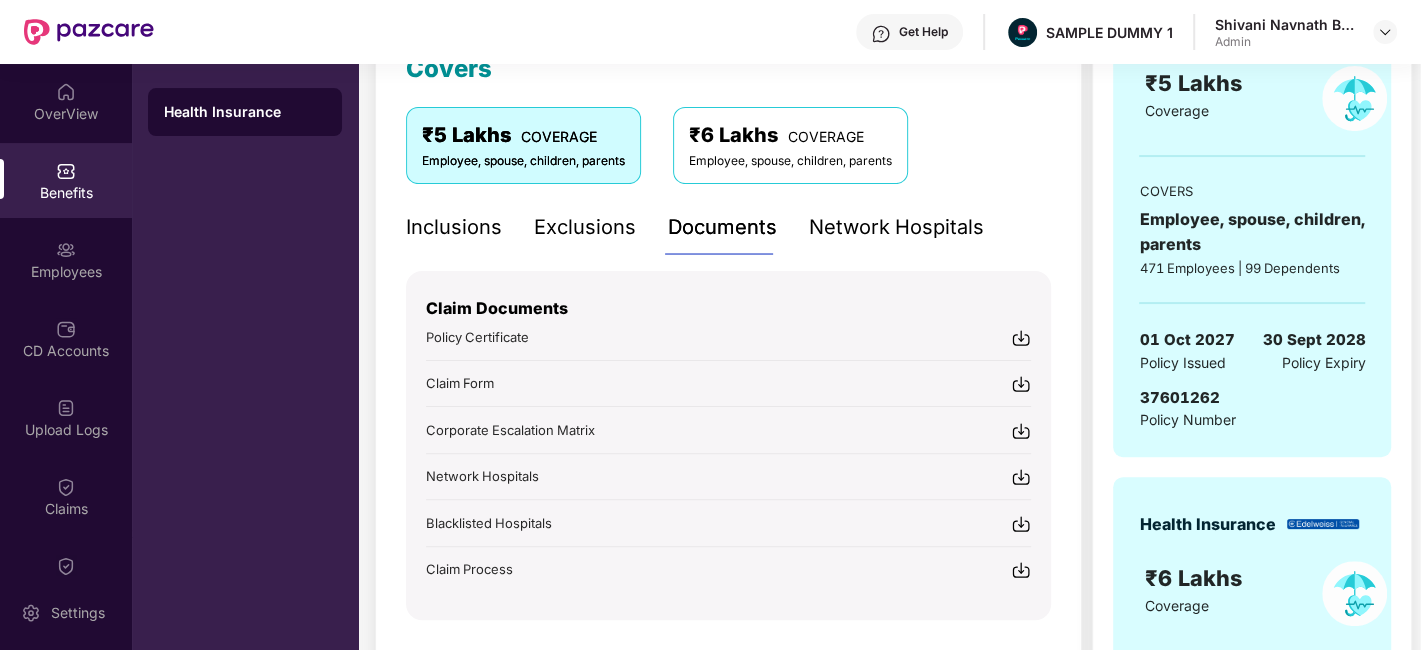 scroll, scrollTop: 333, scrollLeft: 0, axis: vertical 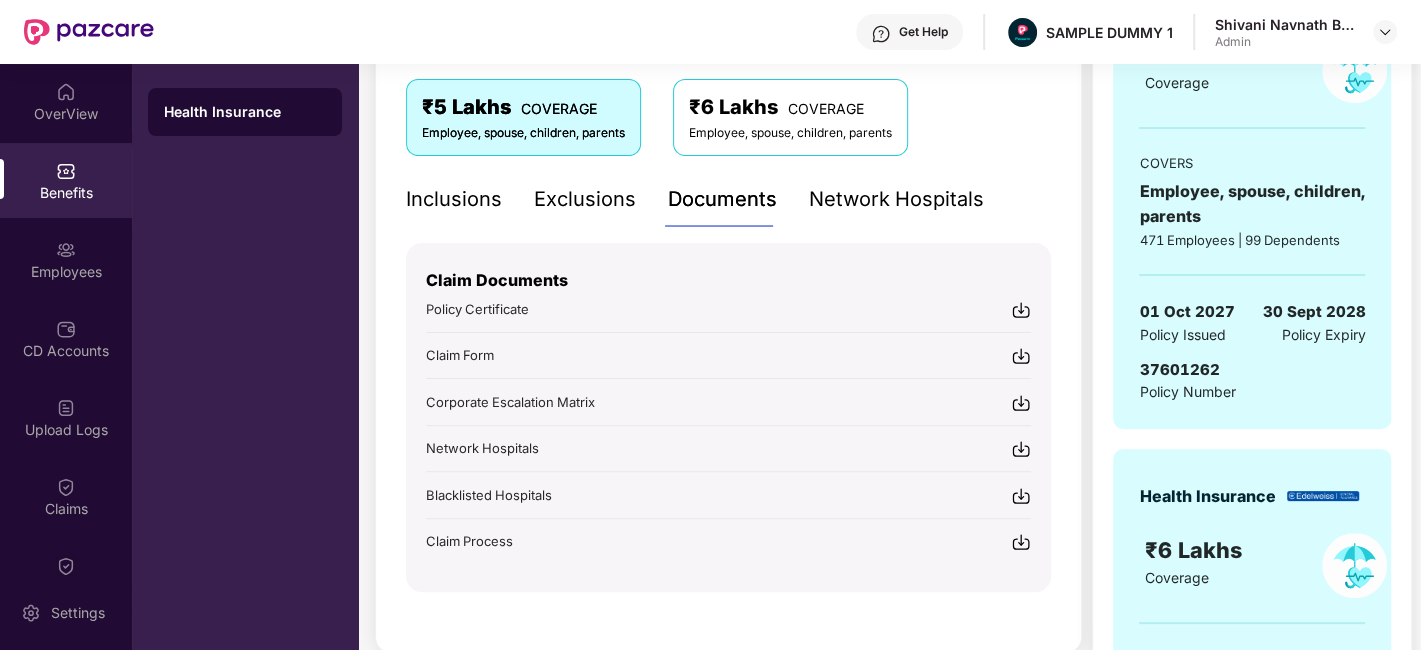 click on "Network Hospitals" at bounding box center (896, 199) 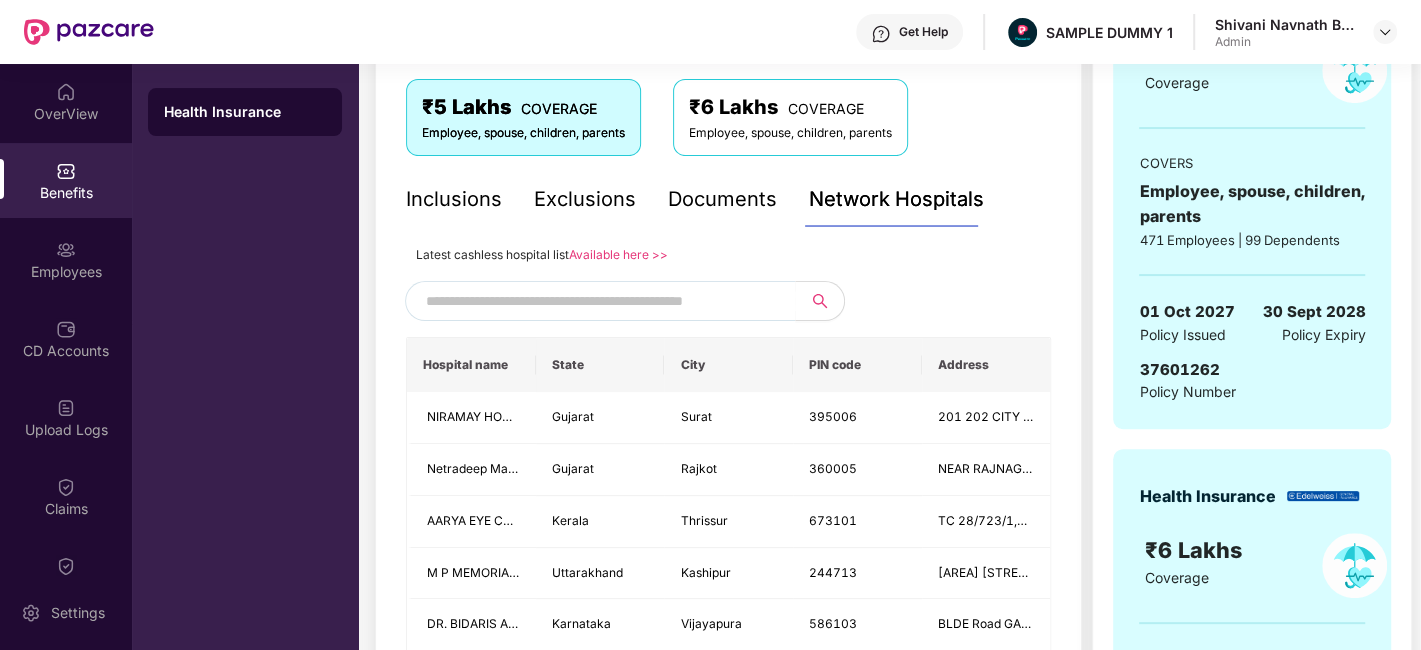 click at bounding box center [597, 301] 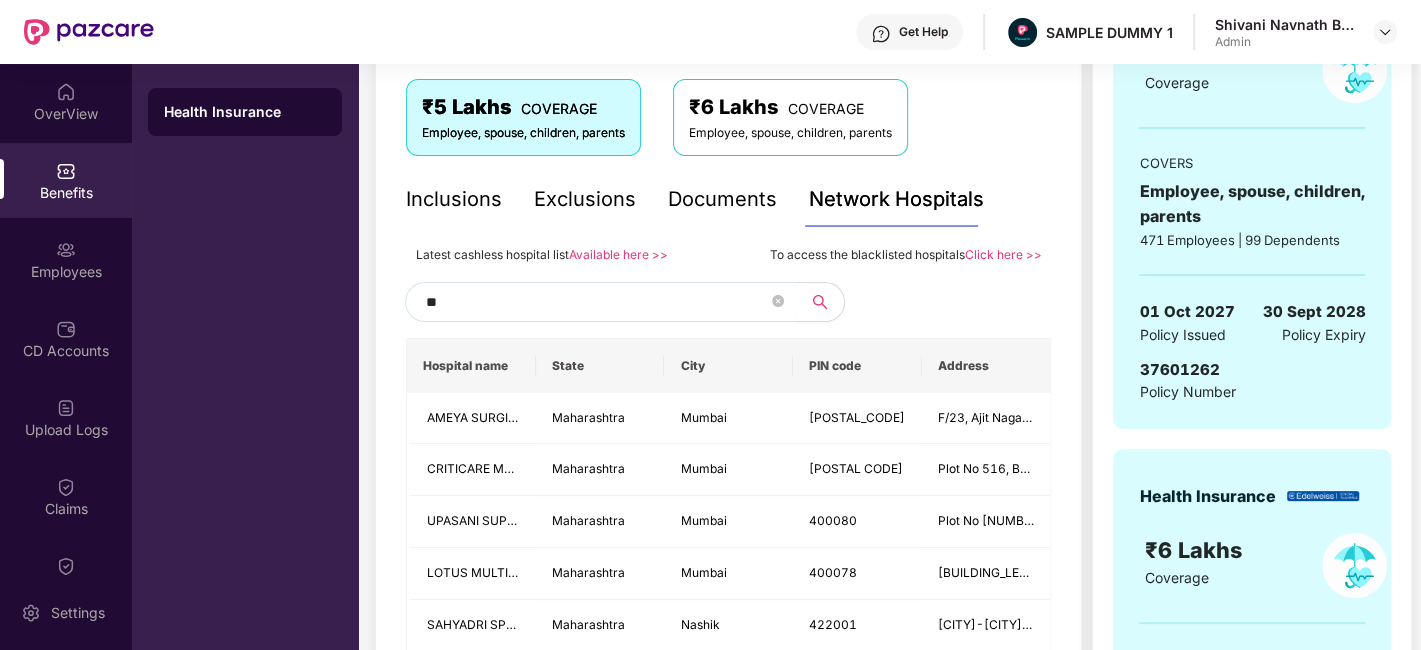 type on "*" 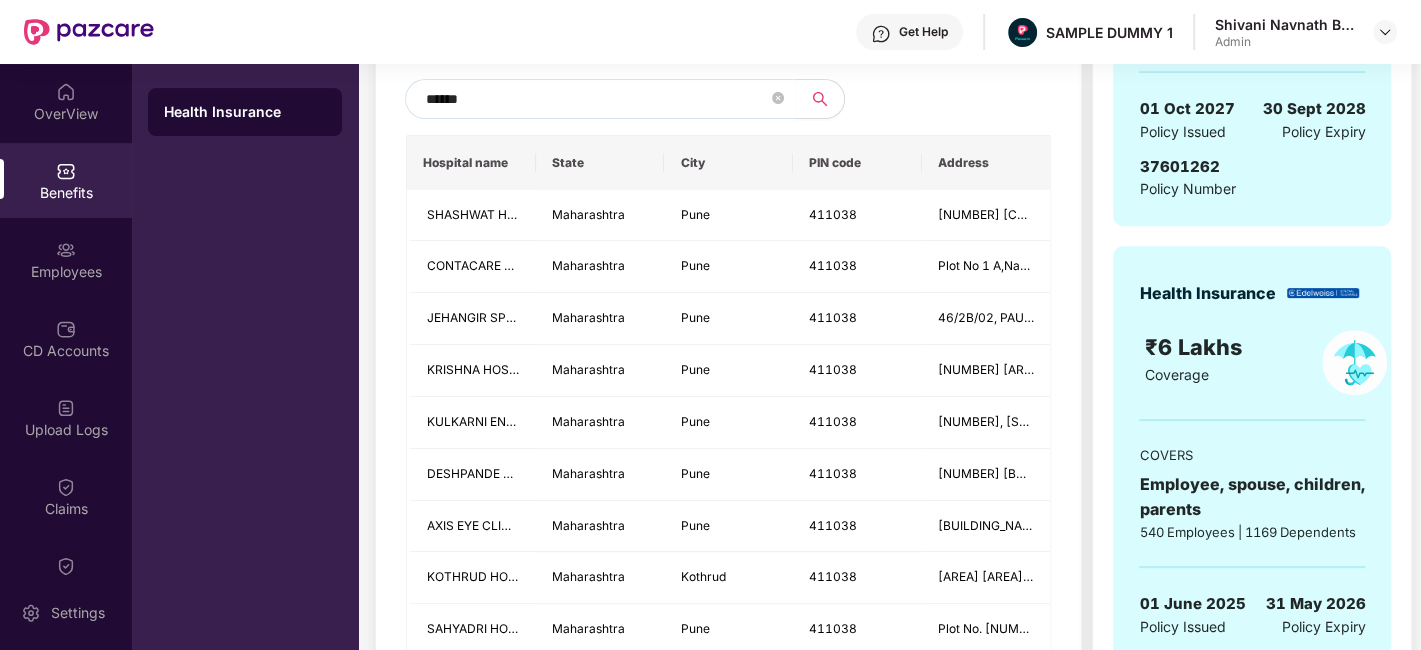 scroll, scrollTop: 555, scrollLeft: 0, axis: vertical 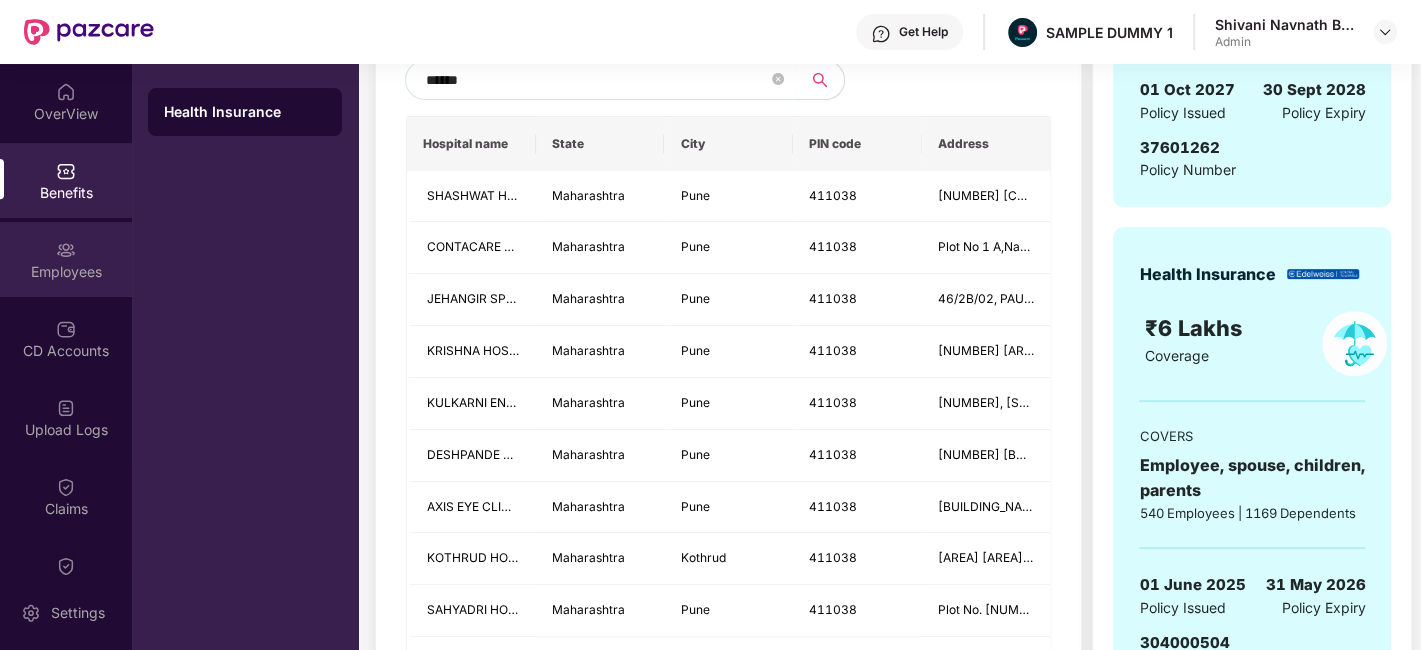 type on "******" 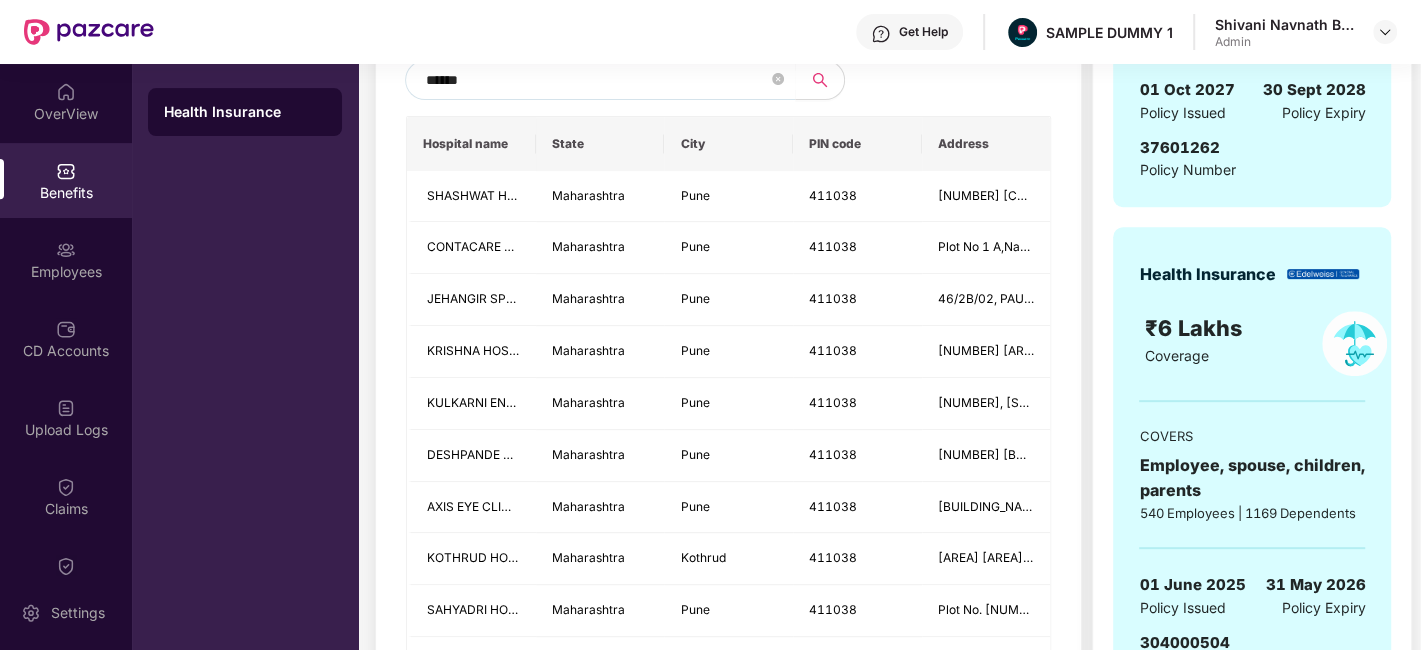 drag, startPoint x: 96, startPoint y: 249, endPoint x: 200, endPoint y: 249, distance: 104 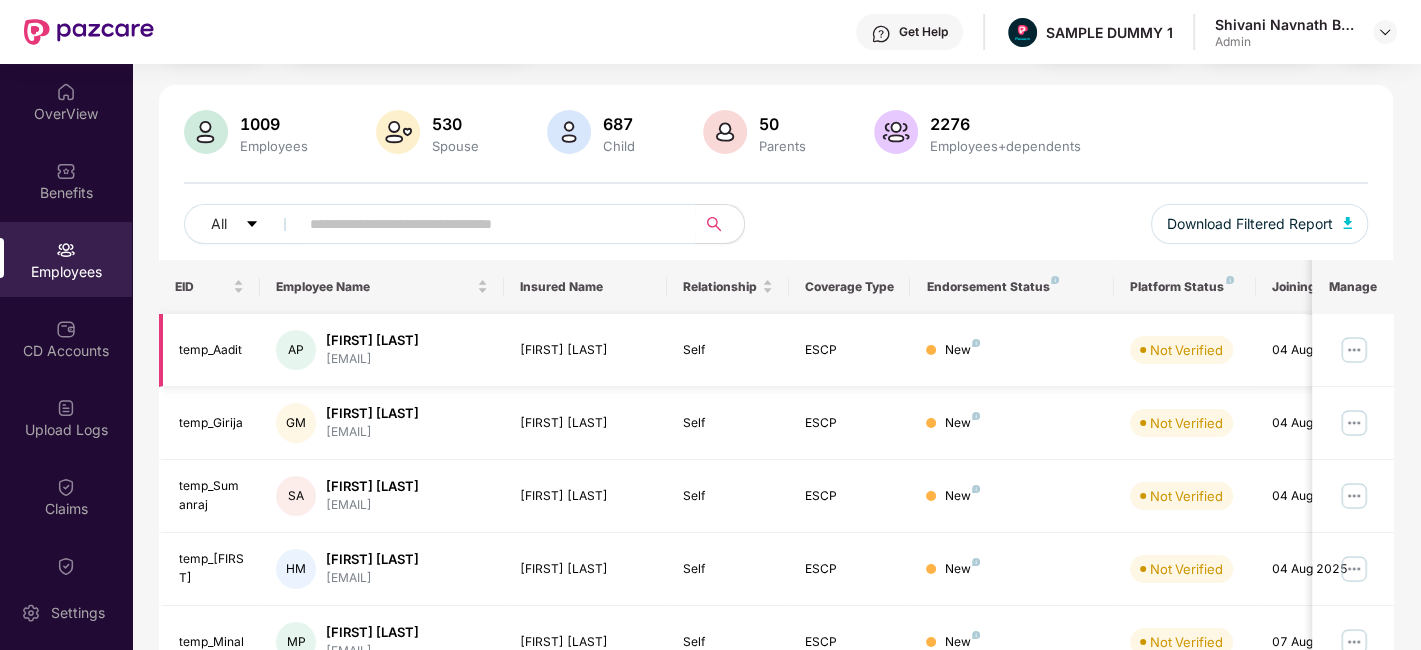 scroll, scrollTop: 0, scrollLeft: 0, axis: both 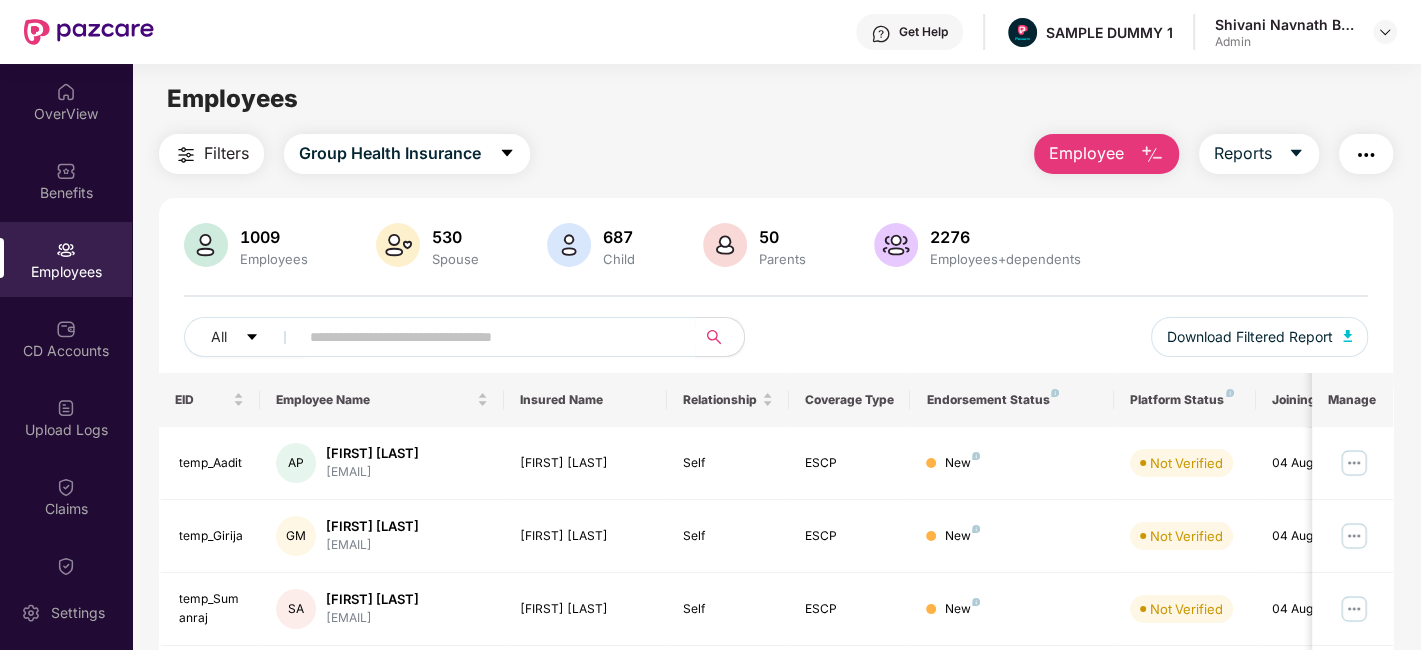 click on "Employee" at bounding box center (1086, 153) 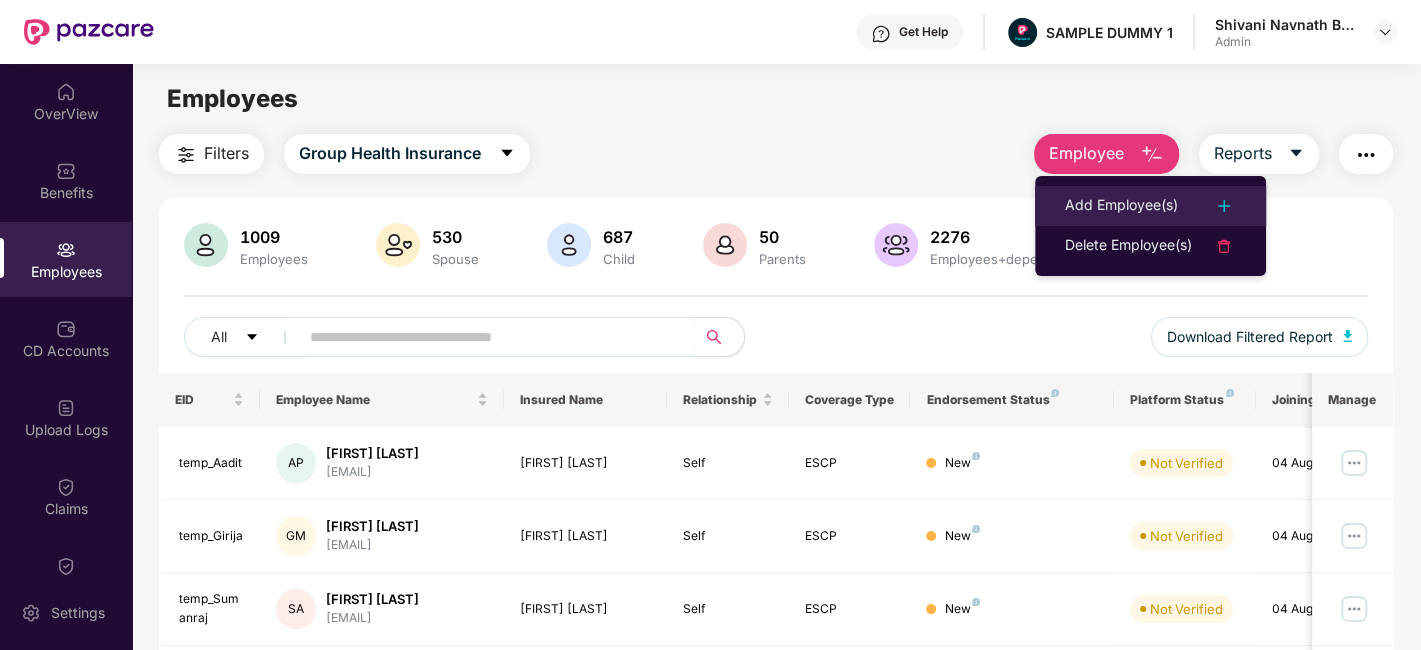 click on "Add Employee(s)" at bounding box center (1121, 206) 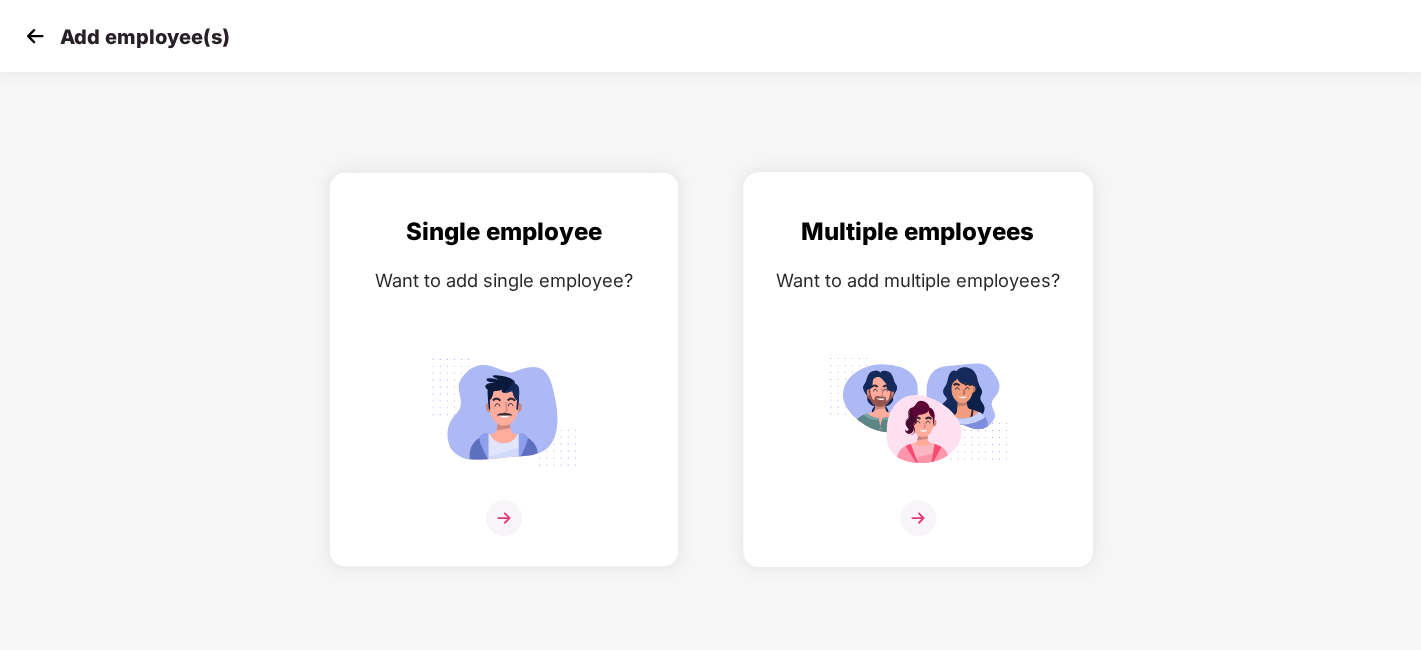 click at bounding box center (918, 518) 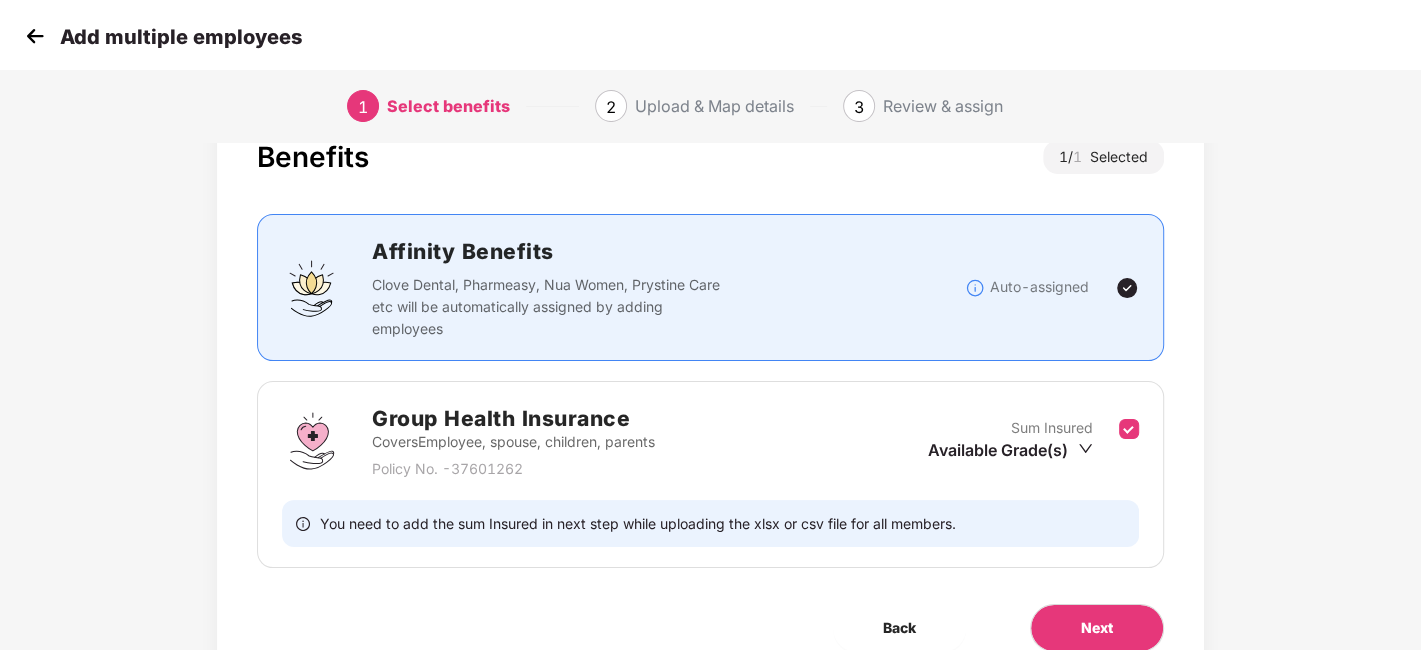 scroll, scrollTop: 111, scrollLeft: 0, axis: vertical 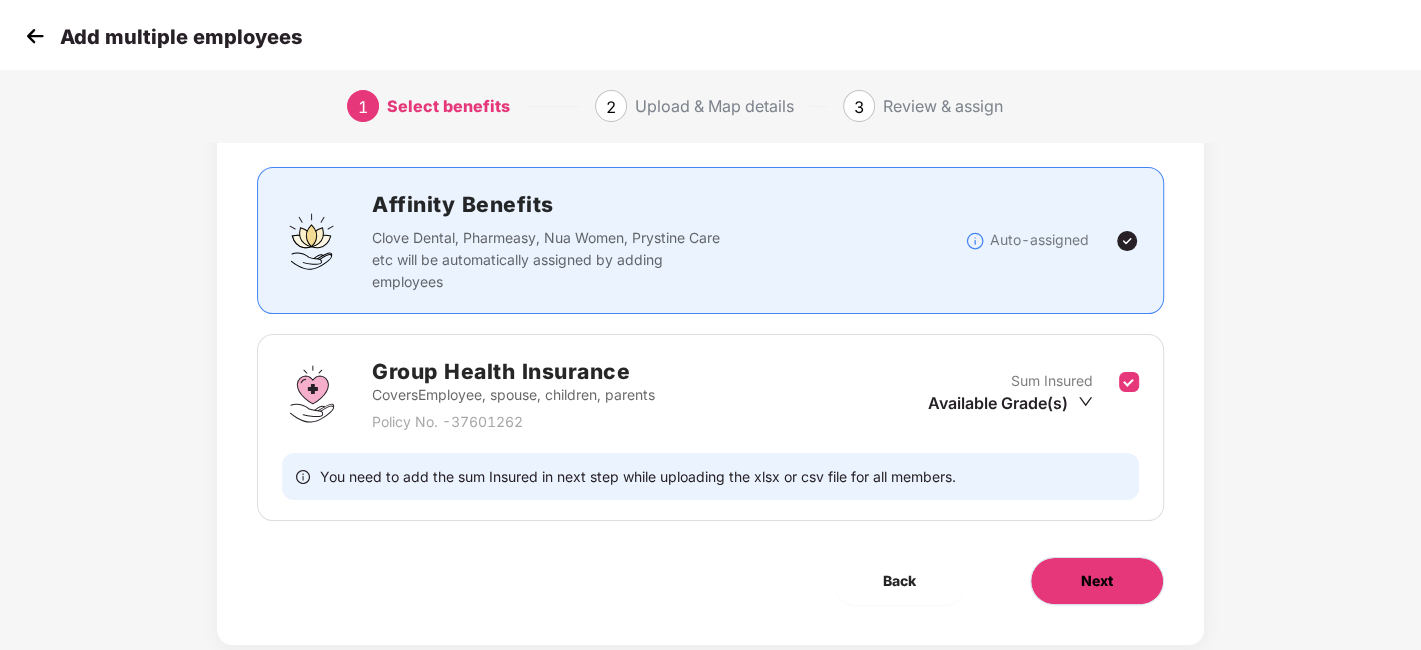 click on "Next" at bounding box center (1097, 581) 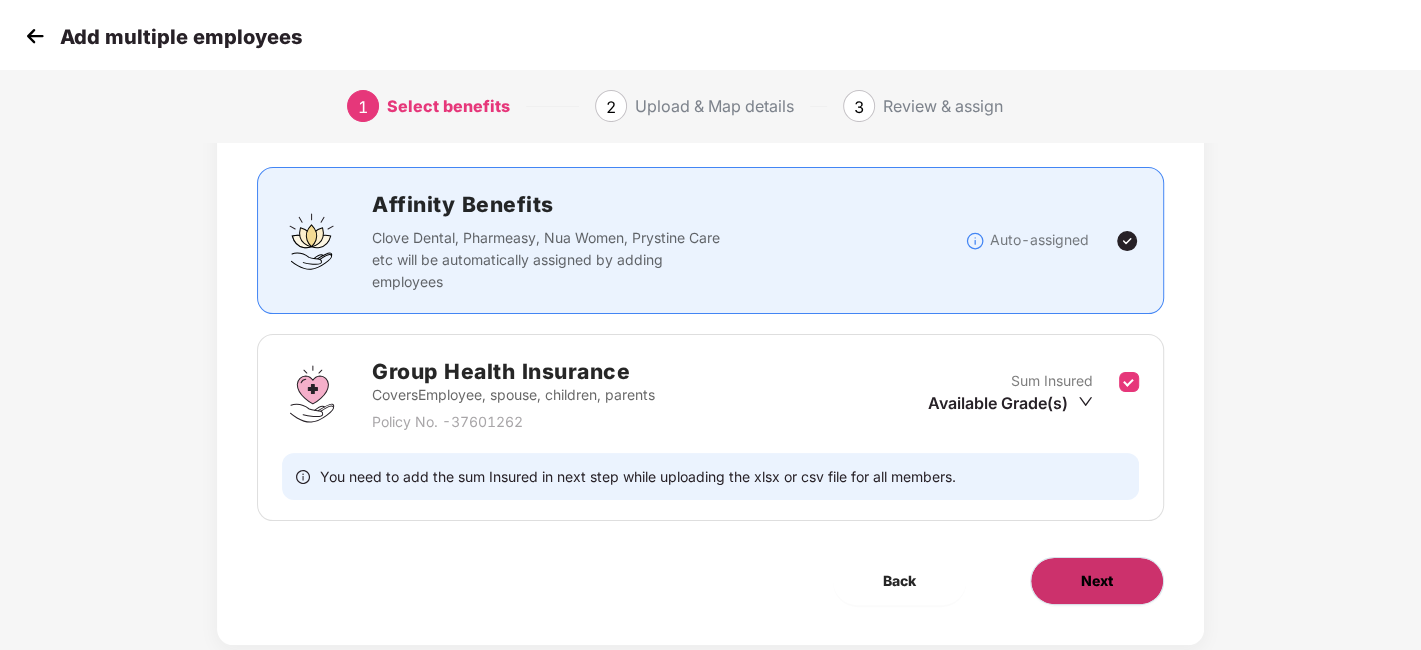 scroll, scrollTop: 0, scrollLeft: 0, axis: both 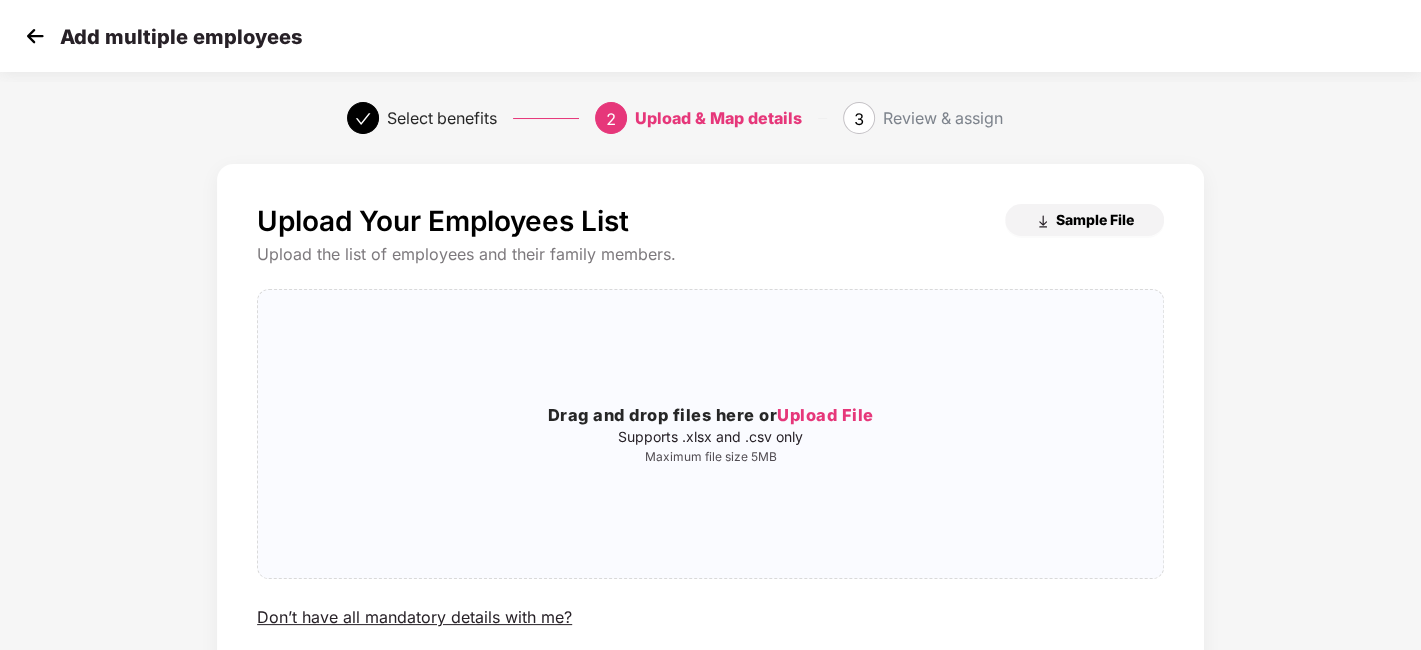 click on "Sample File" at bounding box center (1095, 219) 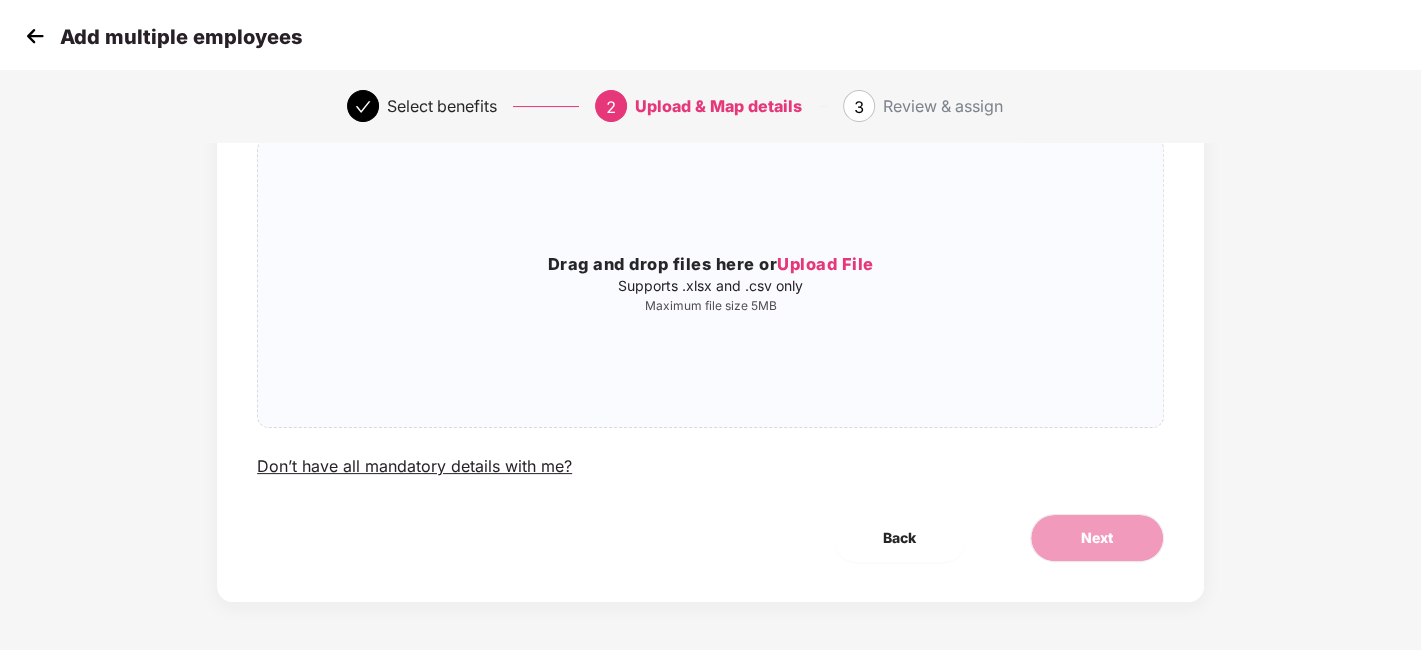 scroll, scrollTop: 0, scrollLeft: 0, axis: both 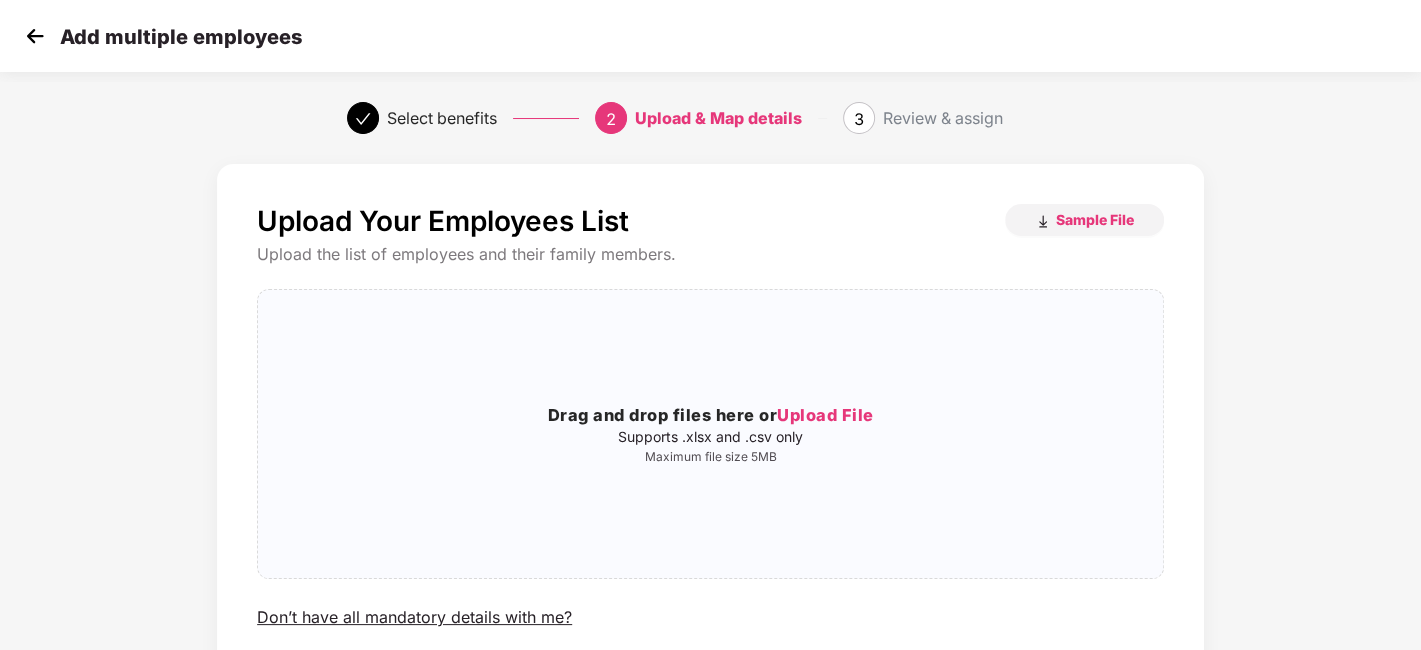click at bounding box center [35, 36] 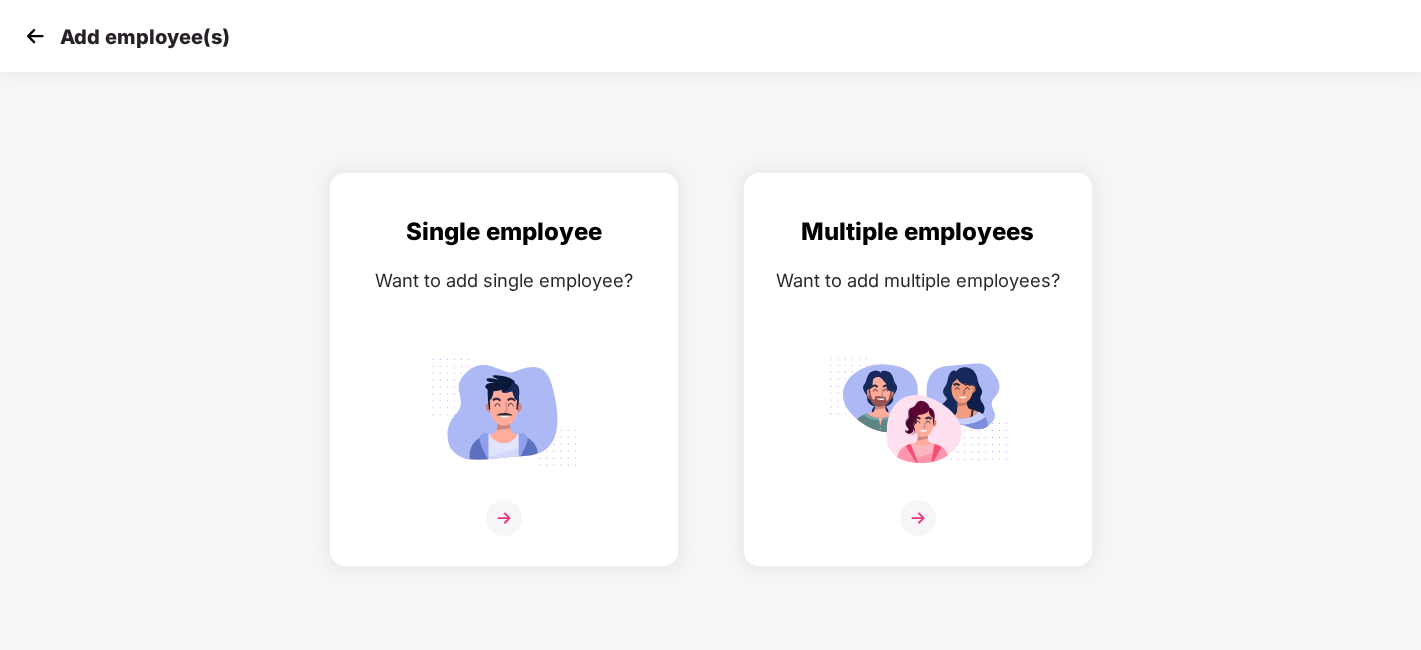 click at bounding box center (35, 36) 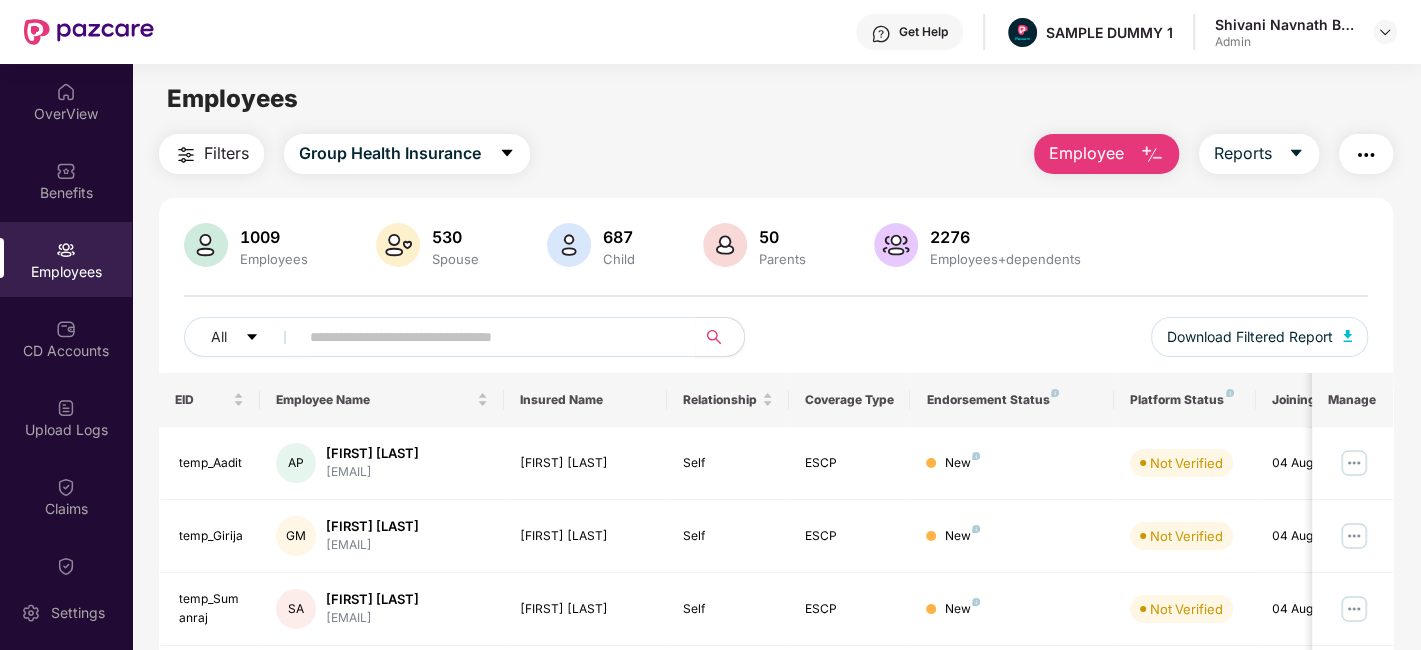 click at bounding box center (1152, 155) 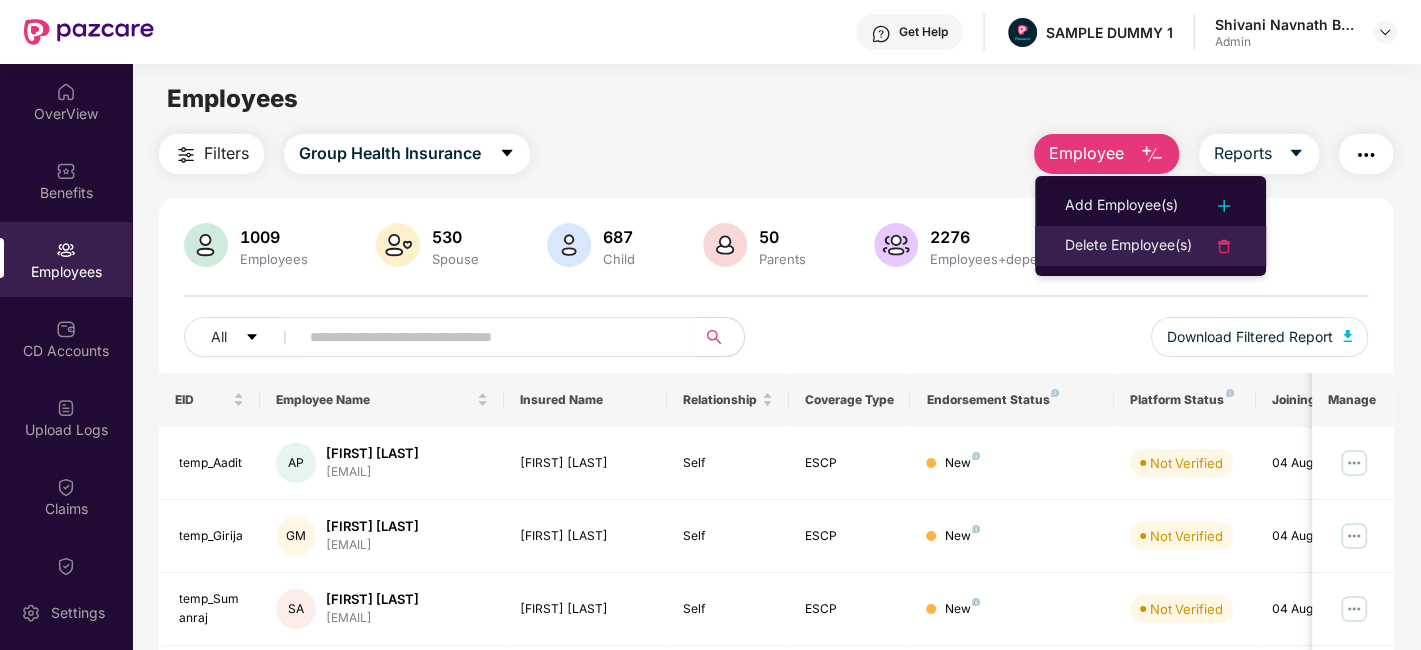 click on "Delete Employee(s)" at bounding box center (1128, 246) 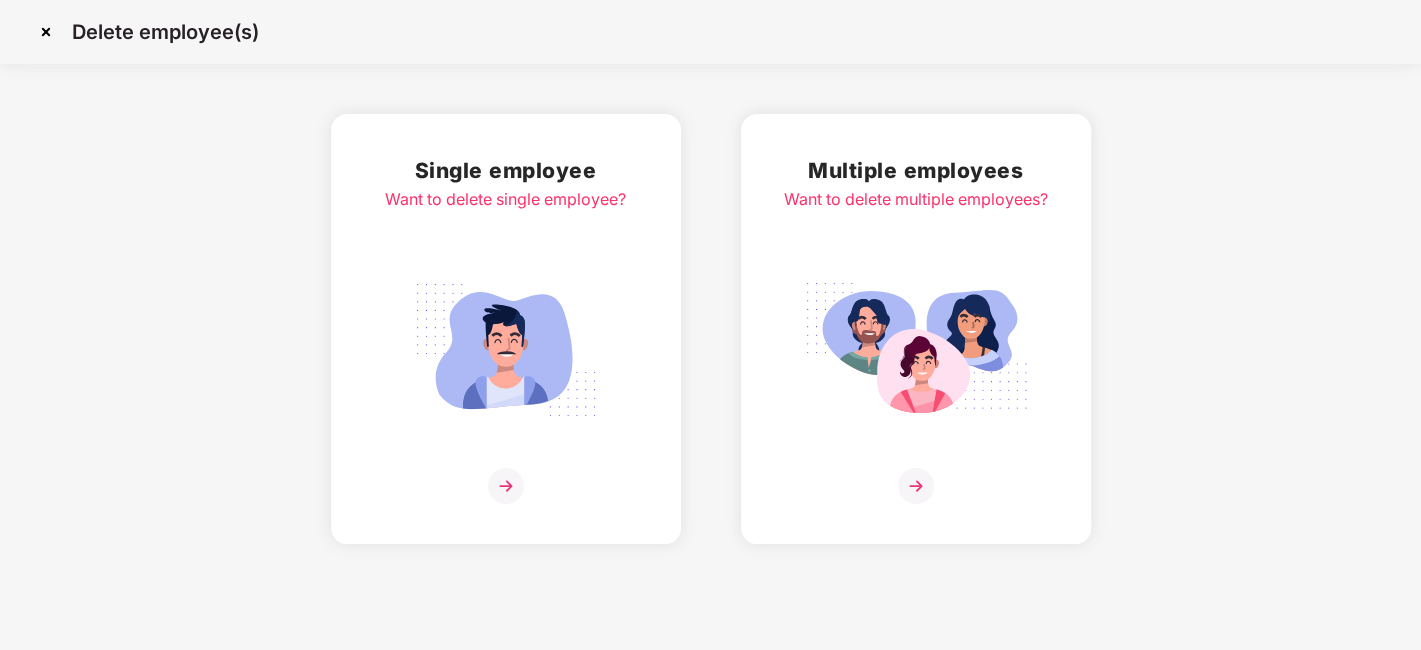 click at bounding box center (506, 486) 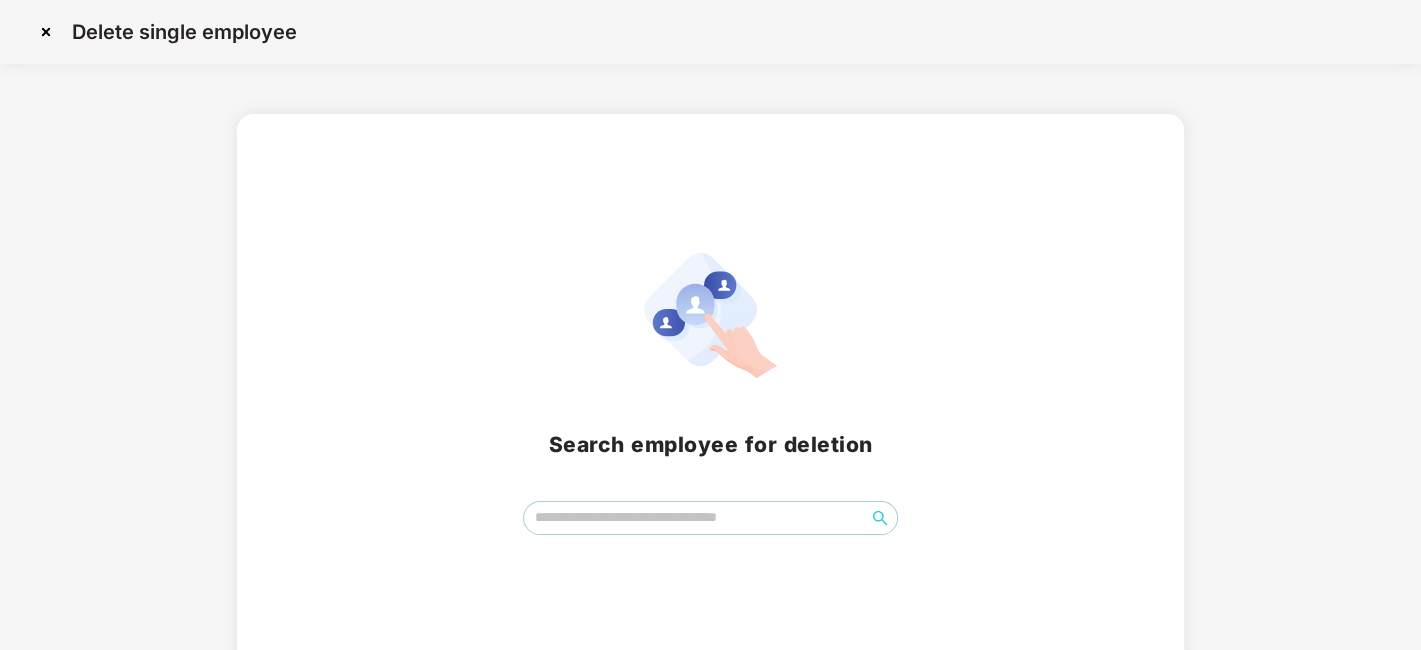 scroll, scrollTop: 23, scrollLeft: 0, axis: vertical 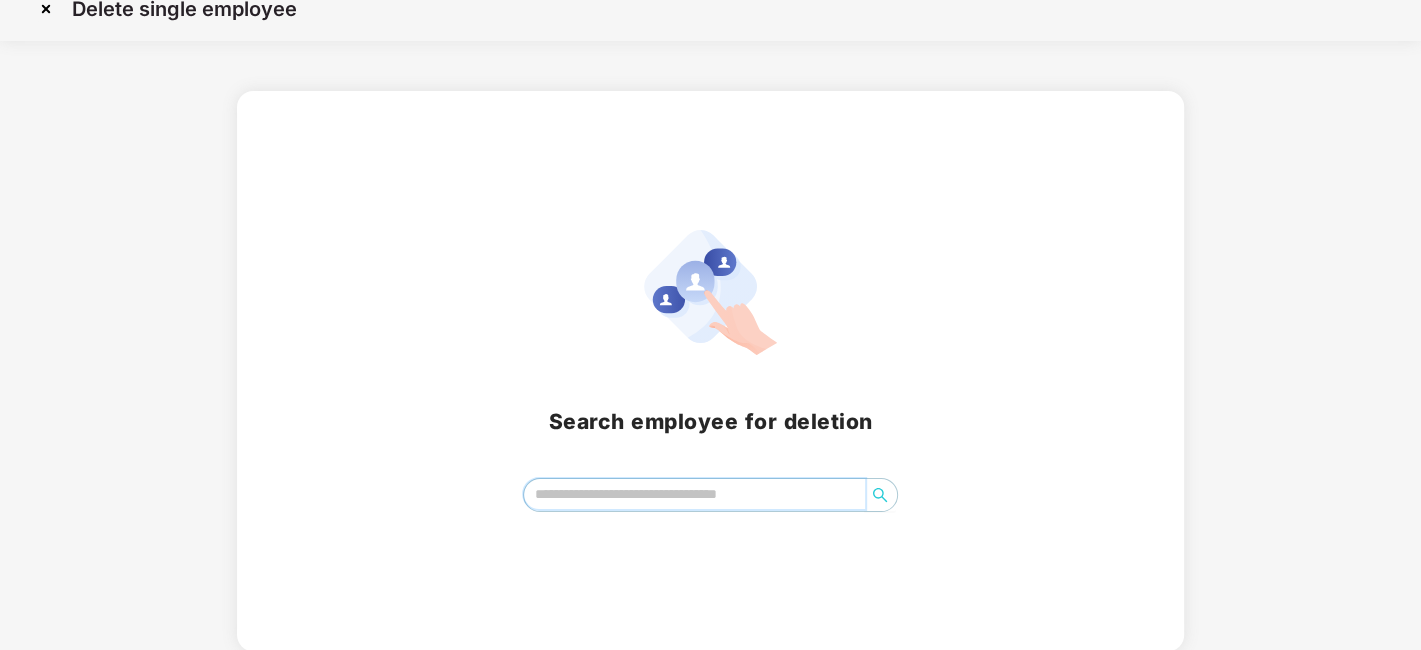 click at bounding box center [694, 494] 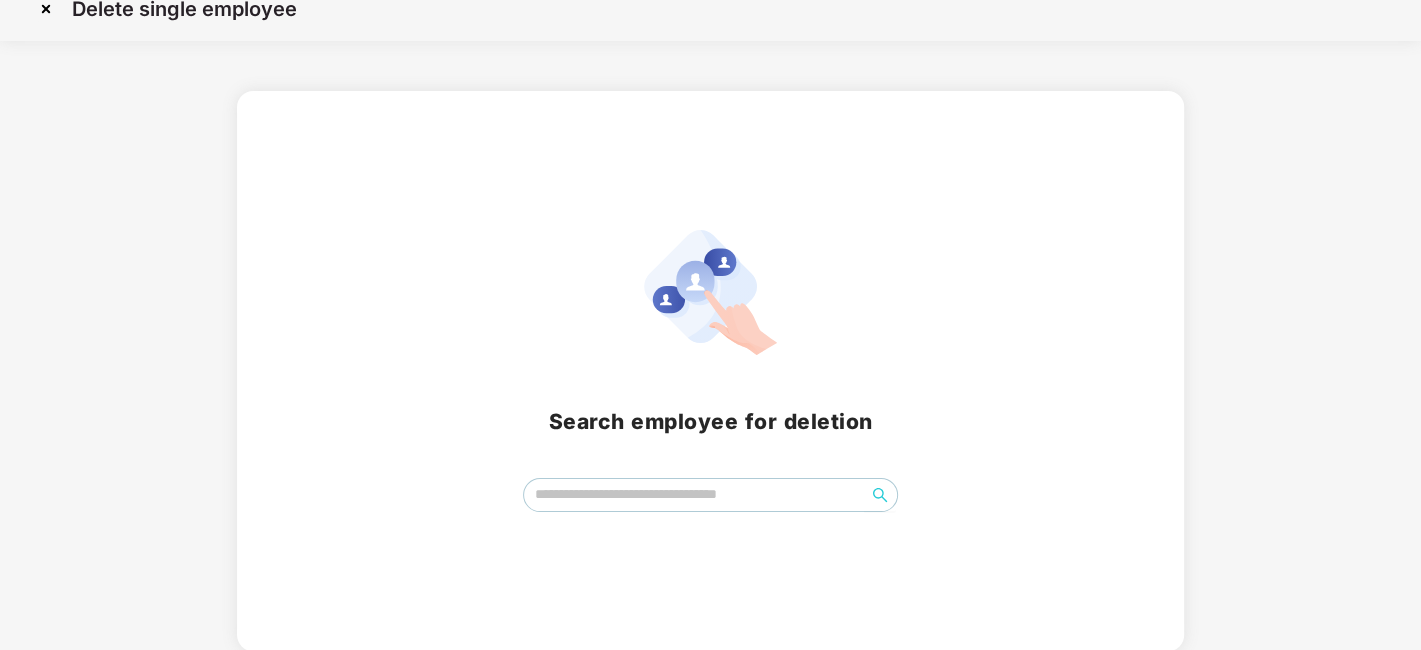 click at bounding box center (46, 9) 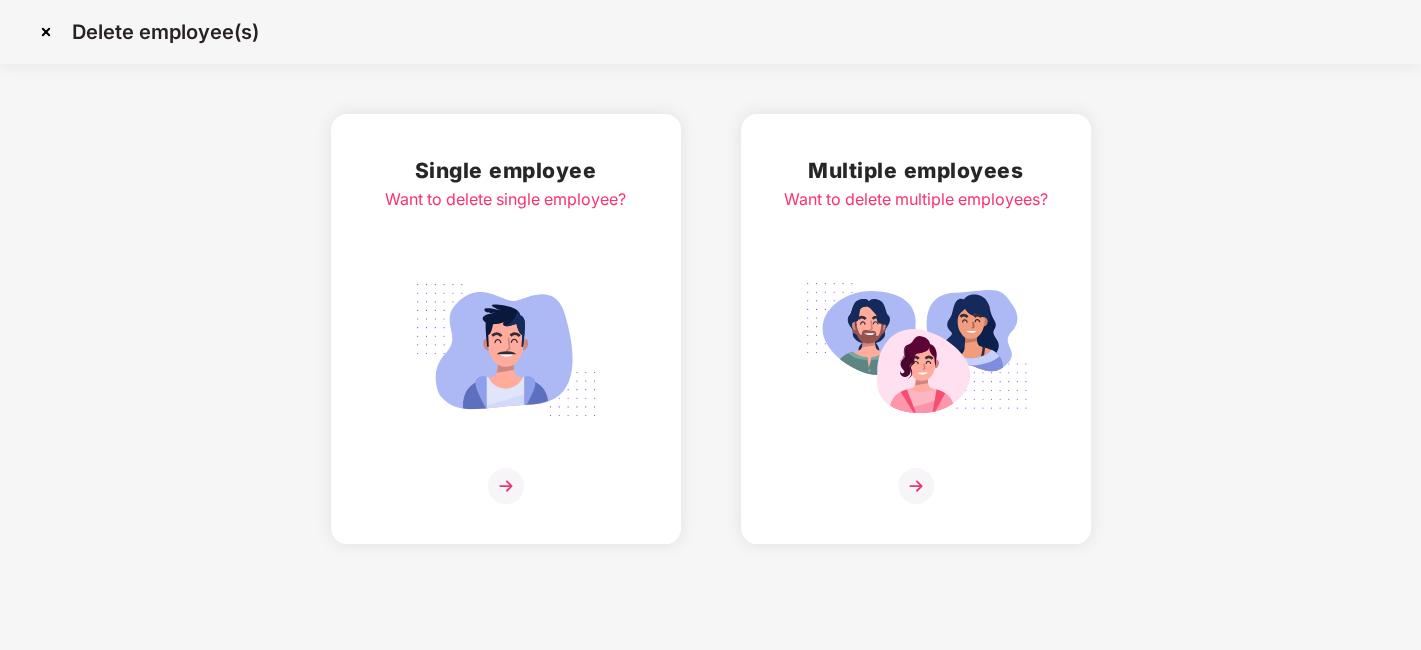 scroll, scrollTop: 0, scrollLeft: 0, axis: both 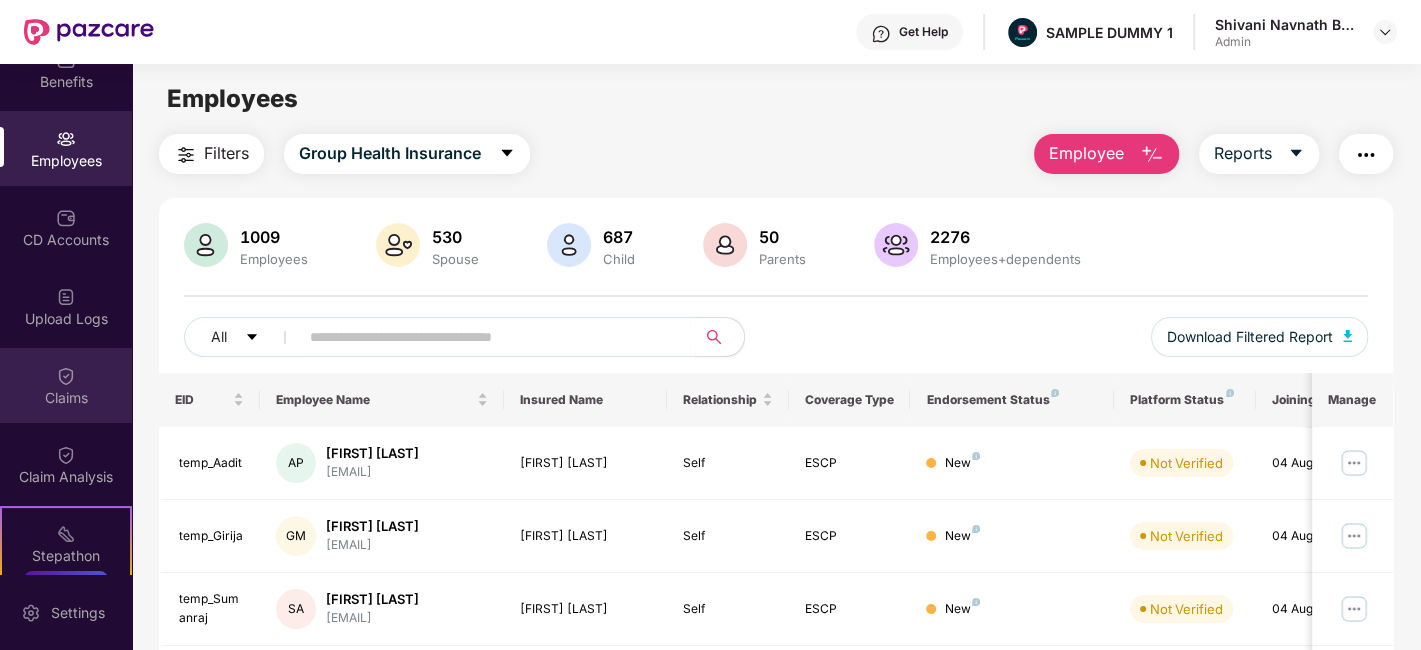 click at bounding box center (66, 376) 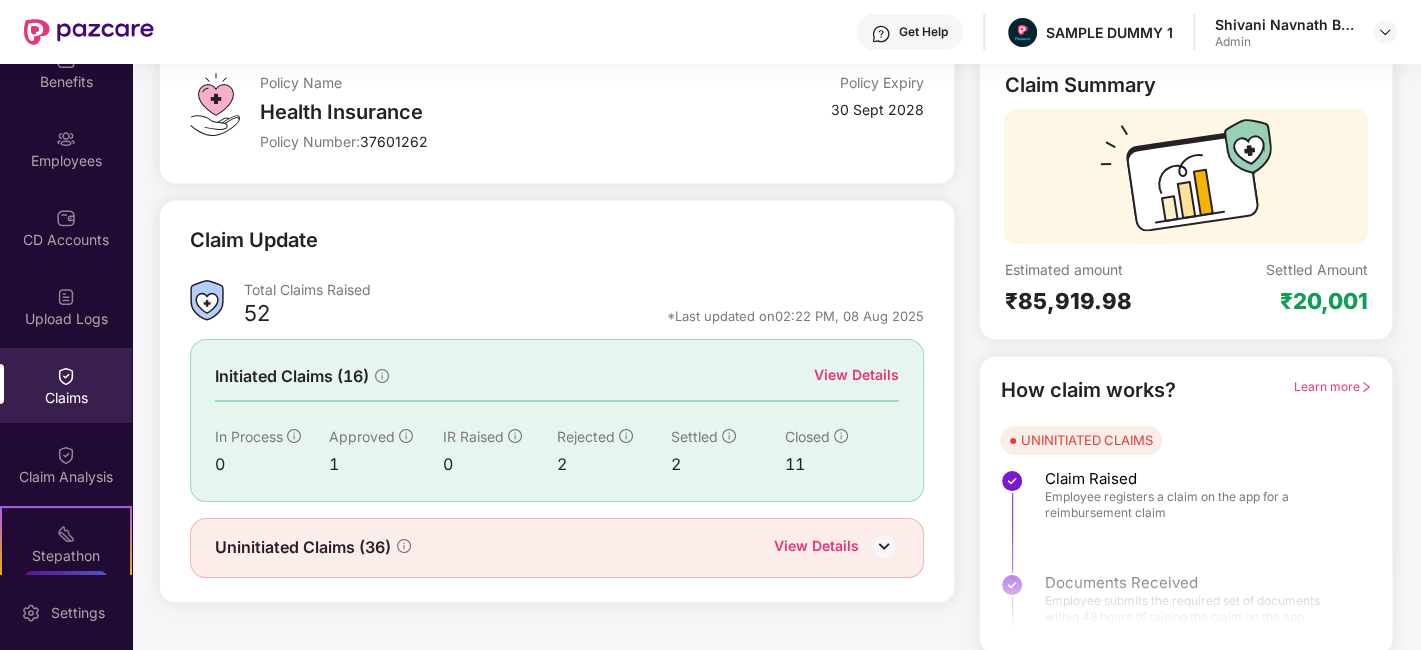 scroll, scrollTop: 131, scrollLeft: 0, axis: vertical 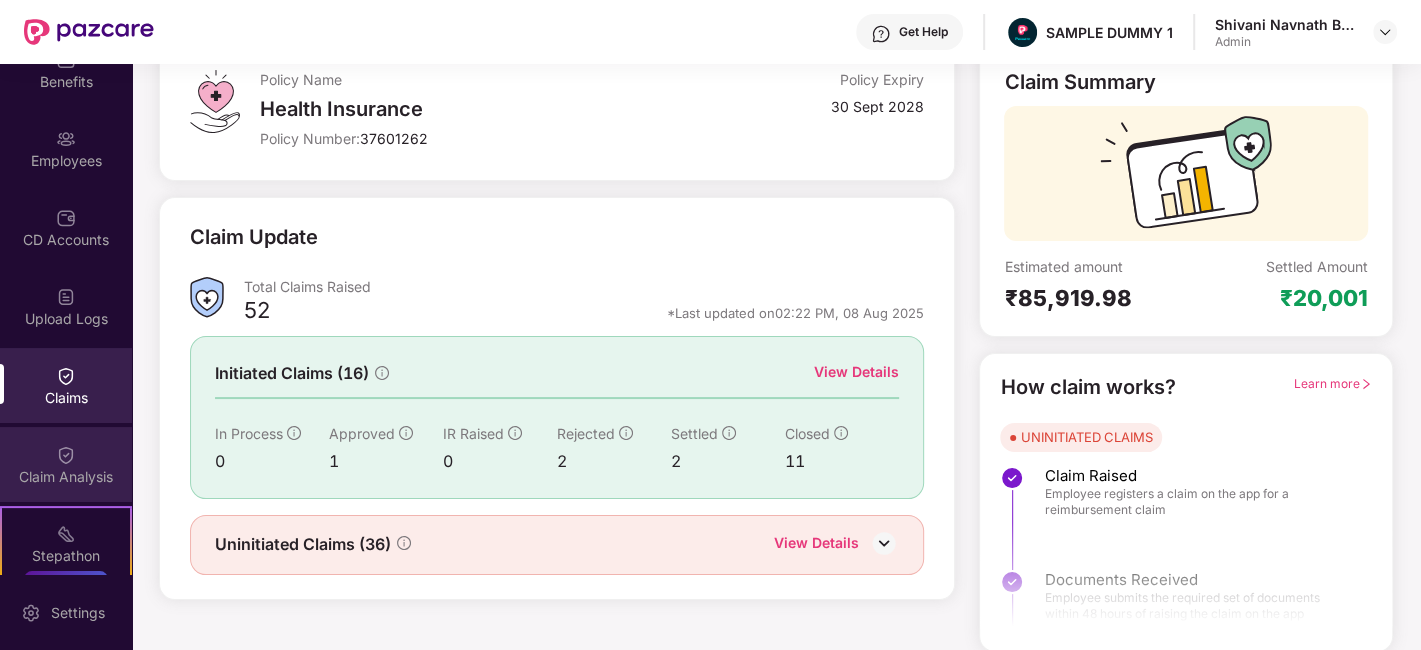 click on "Claim Analysis" at bounding box center (66, 464) 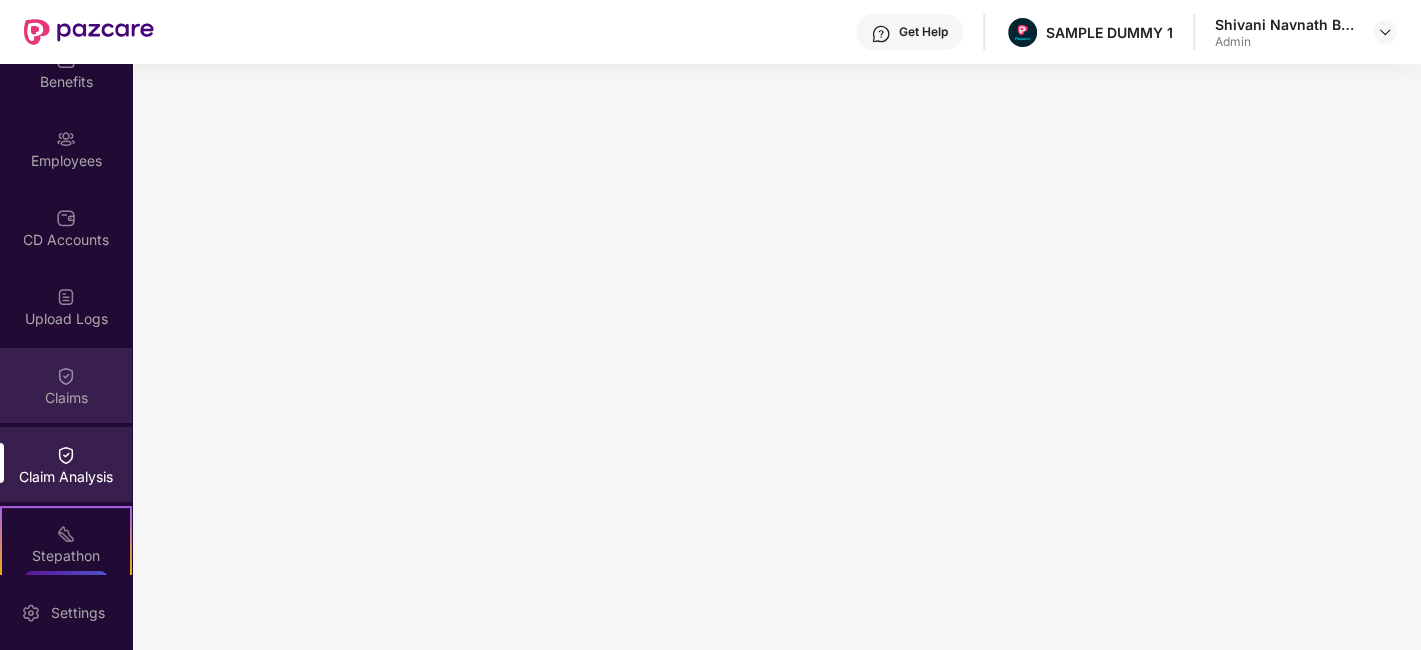 scroll, scrollTop: 333, scrollLeft: 0, axis: vertical 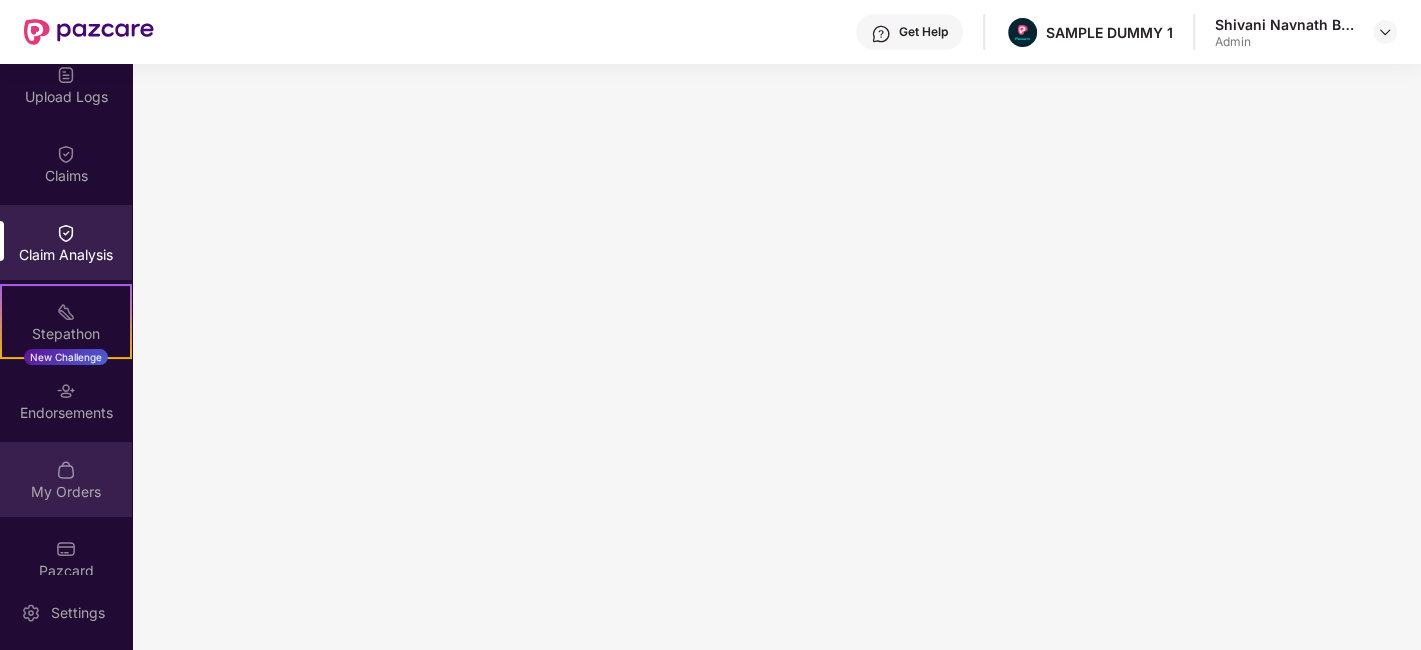click on "My Orders" at bounding box center (66, 492) 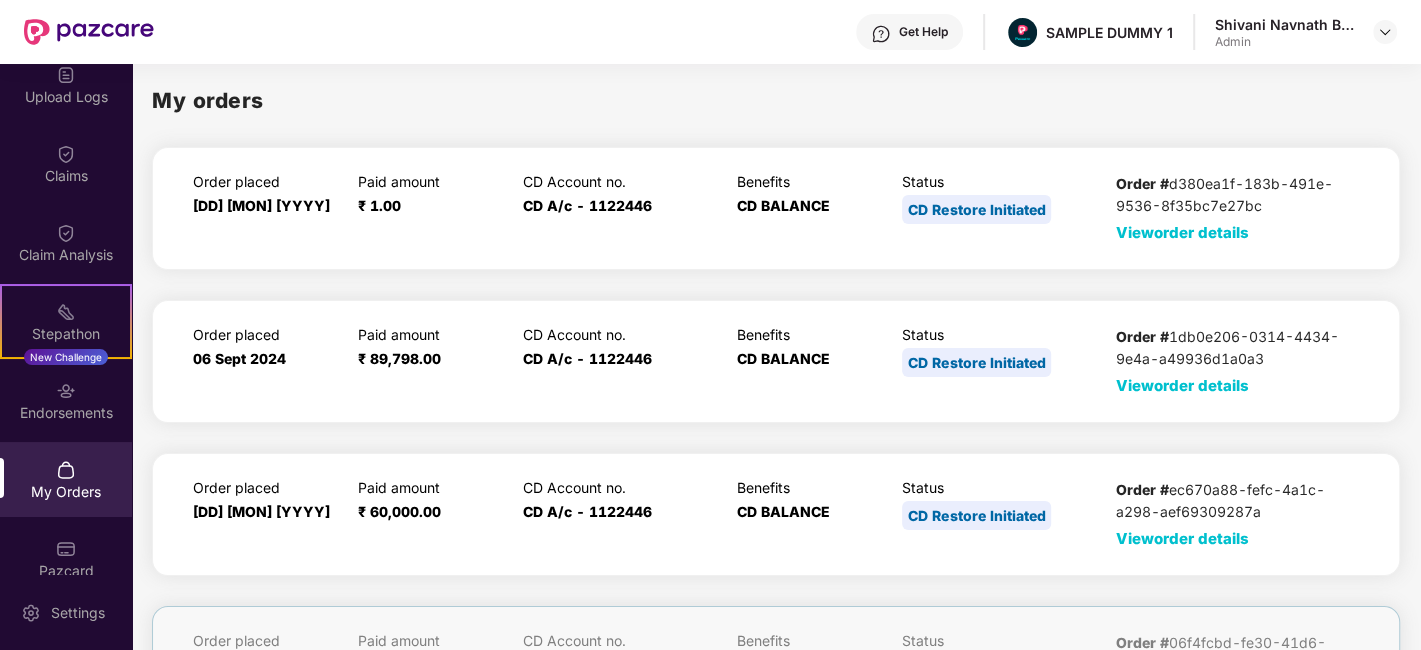 click on "View  order details" at bounding box center (1182, 232) 